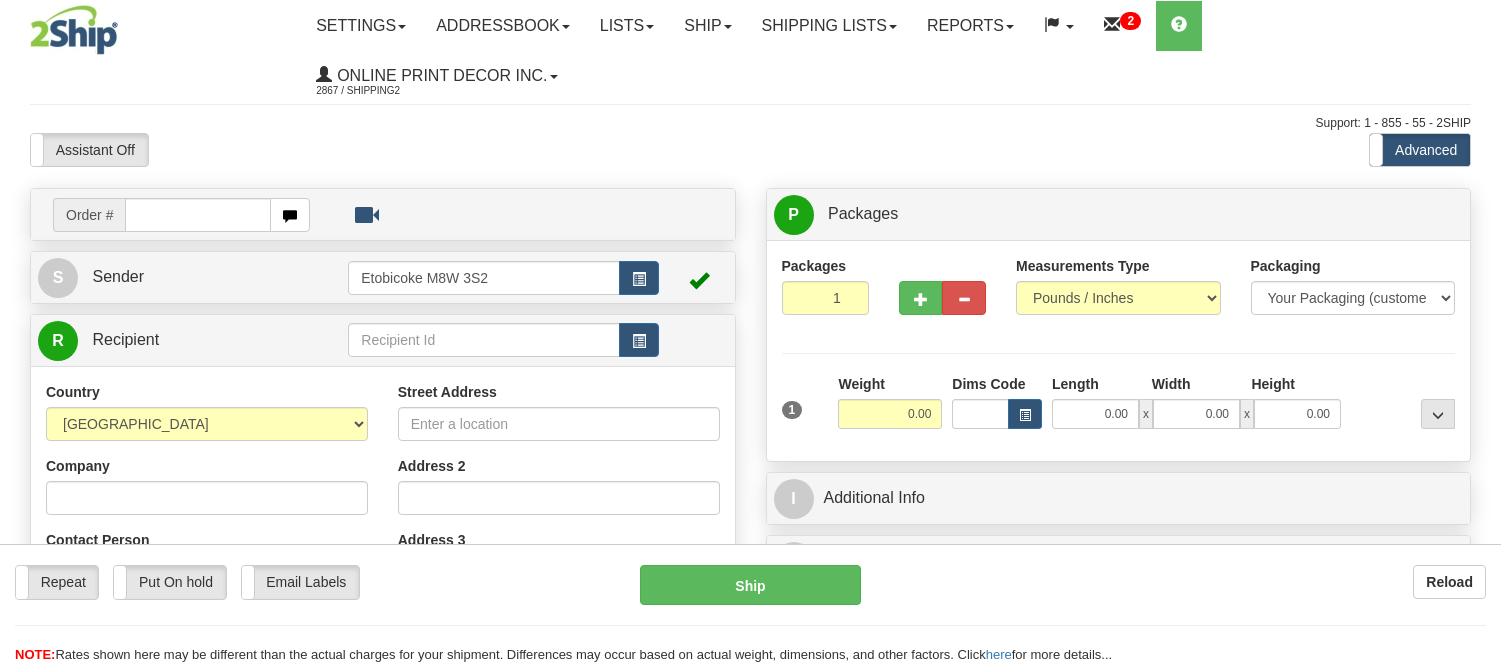 scroll, scrollTop: 0, scrollLeft: 0, axis: both 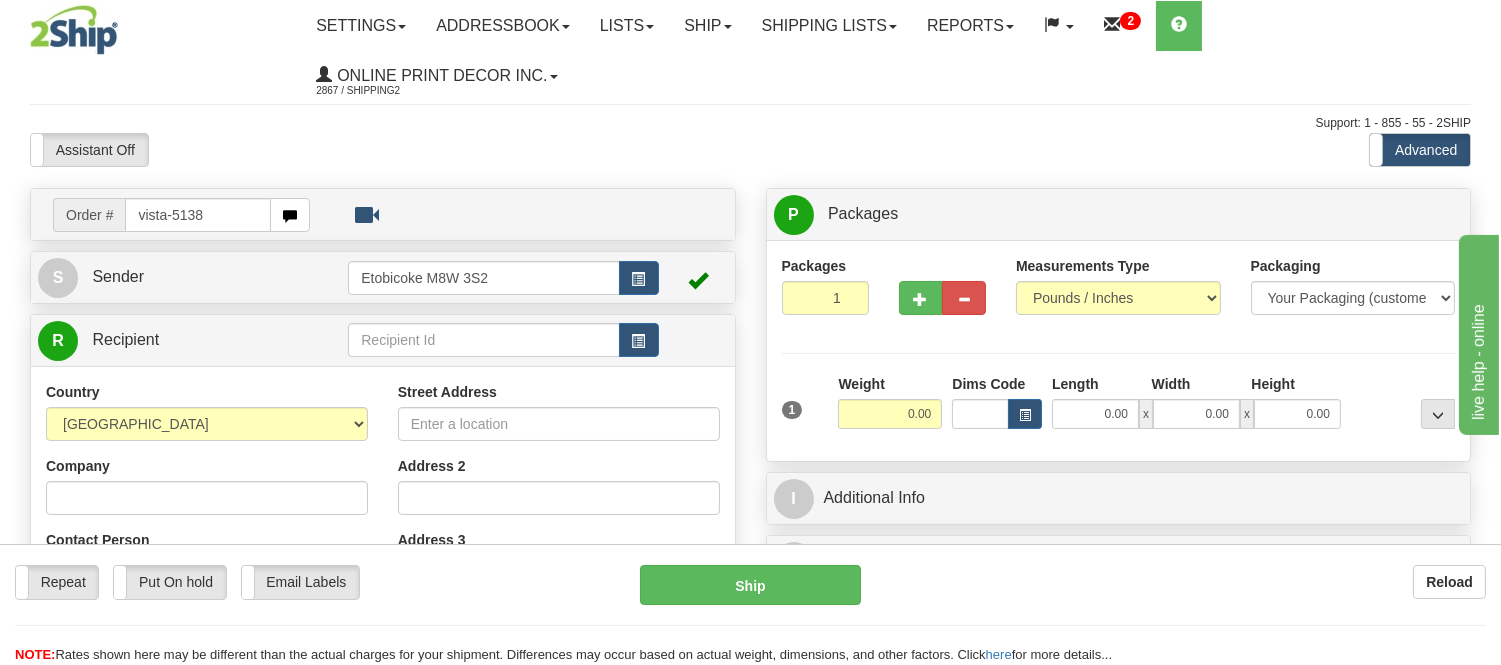 type on "vista-5138" 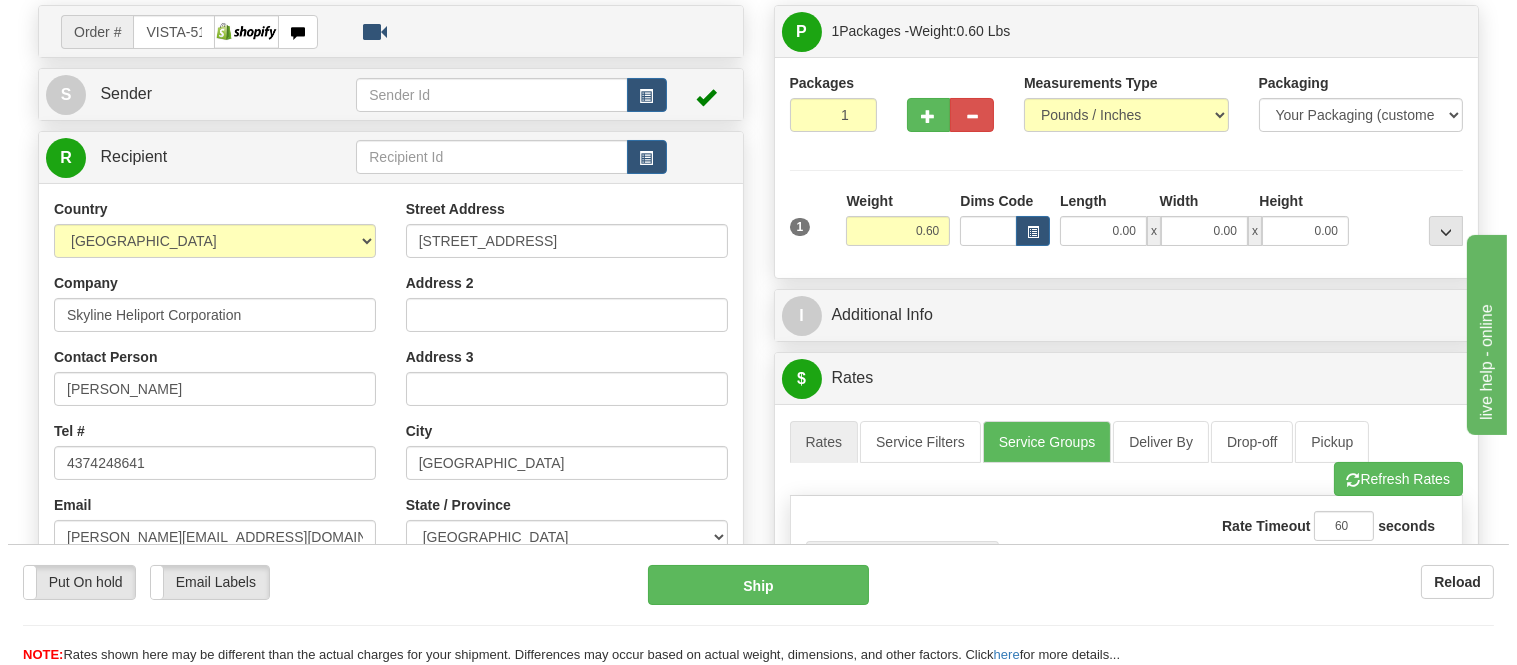 scroll, scrollTop: 222, scrollLeft: 0, axis: vertical 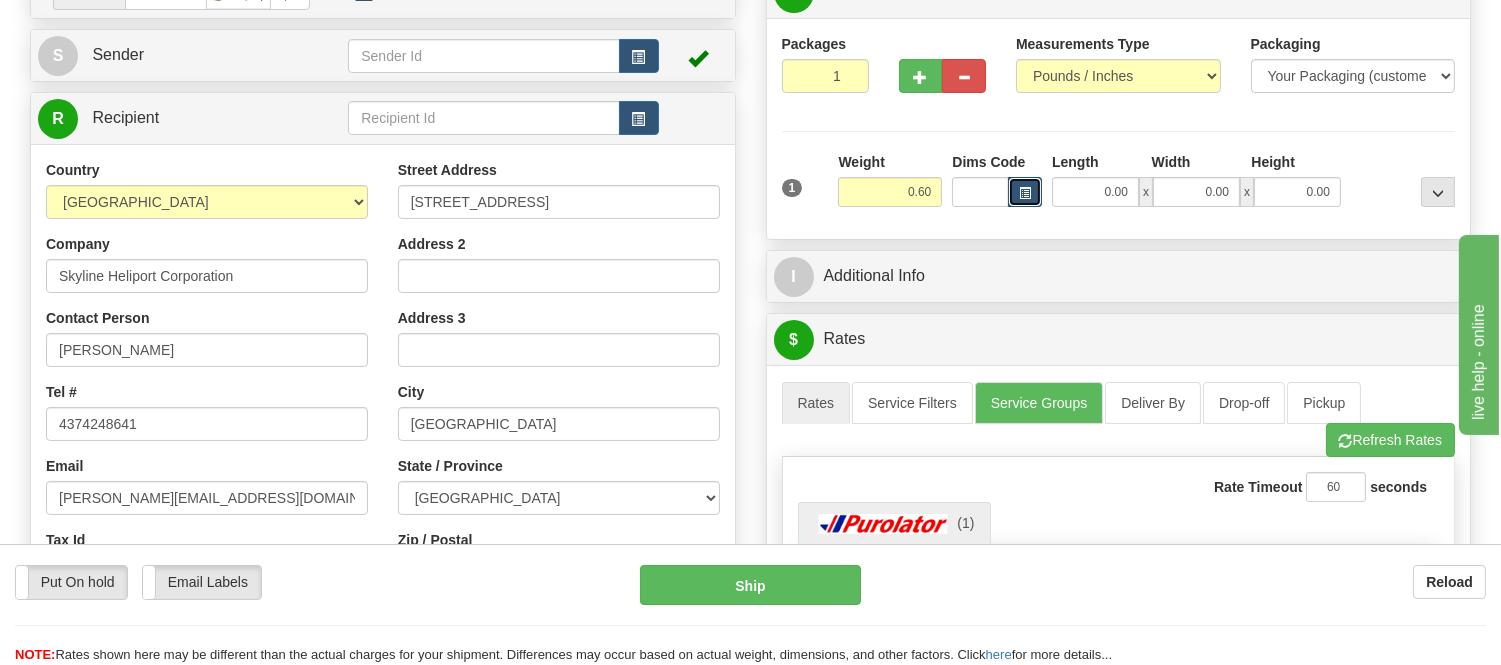 click at bounding box center (1025, 193) 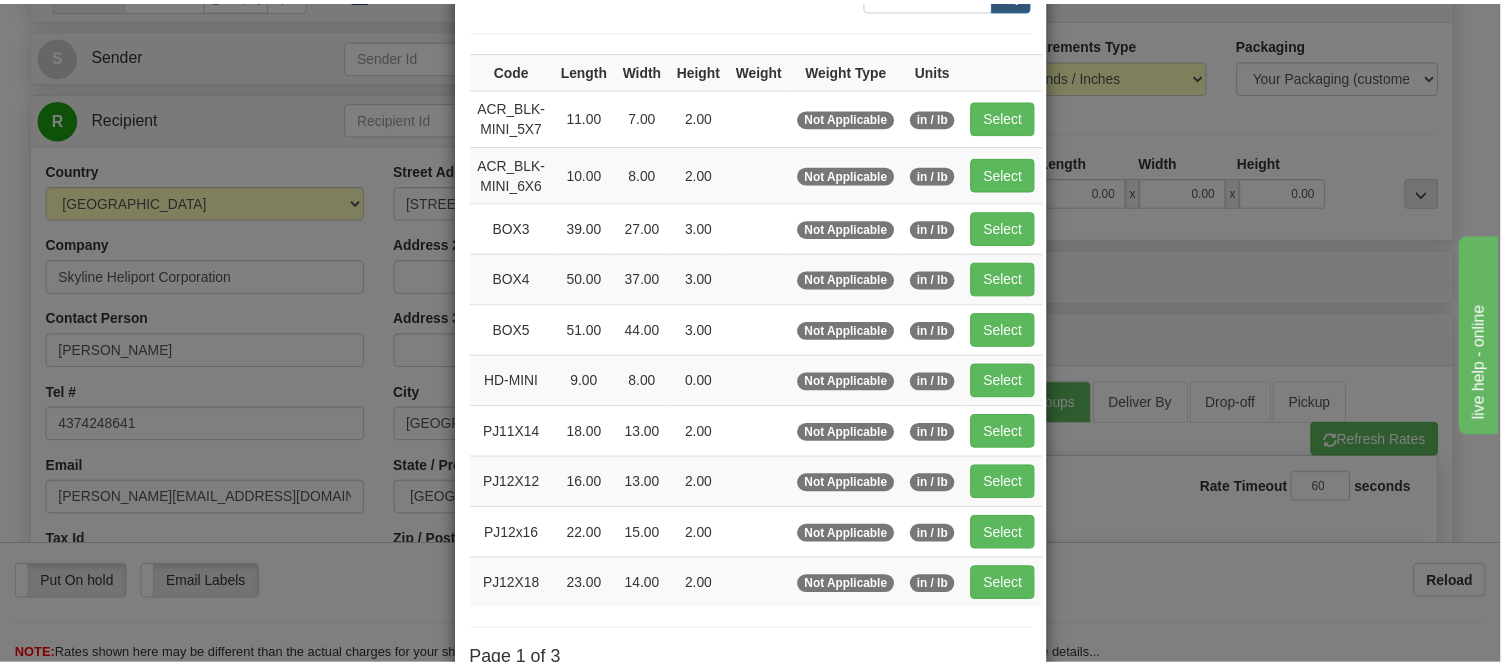scroll, scrollTop: 222, scrollLeft: 0, axis: vertical 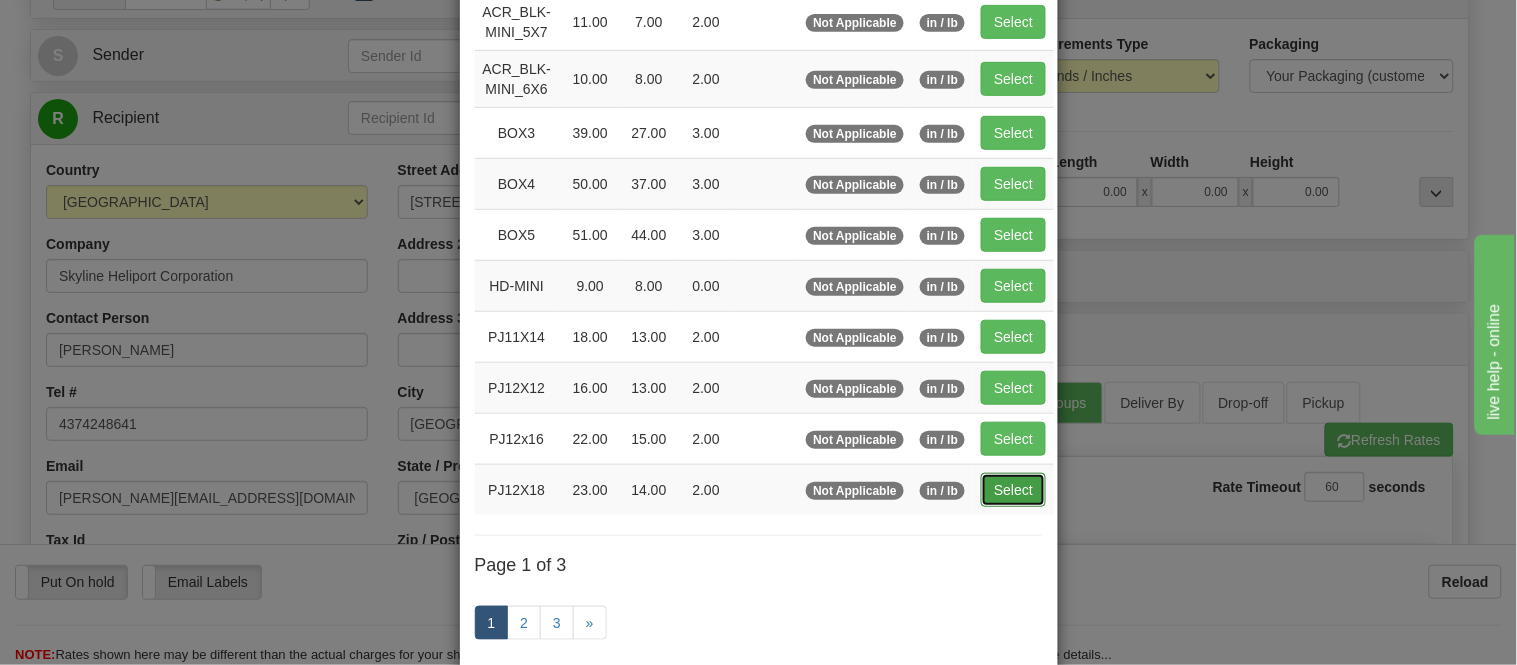 click on "Select" at bounding box center (1013, 490) 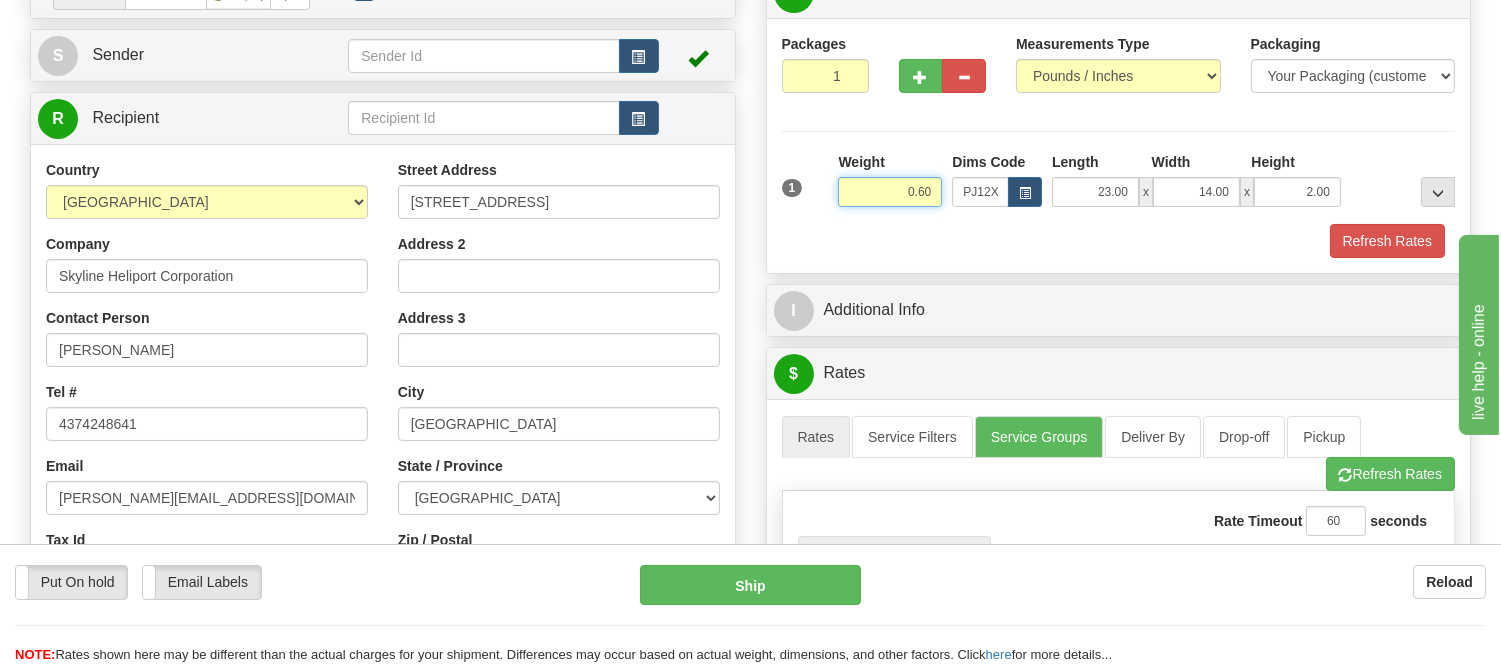 drag, startPoint x: 937, startPoint y: 195, endPoint x: 828, endPoint y: 211, distance: 110.16805 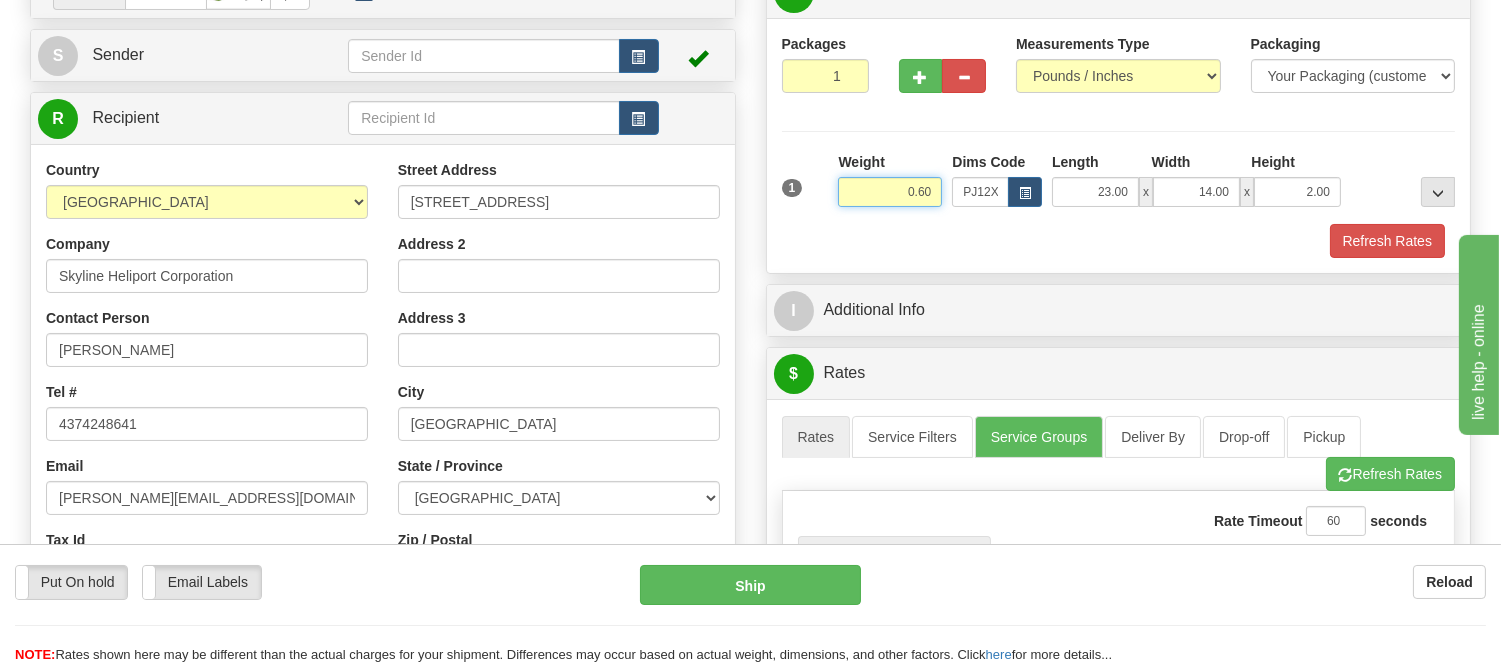 click on "1
Weight
0.60
Dims Code
x x" at bounding box center [1119, 187] 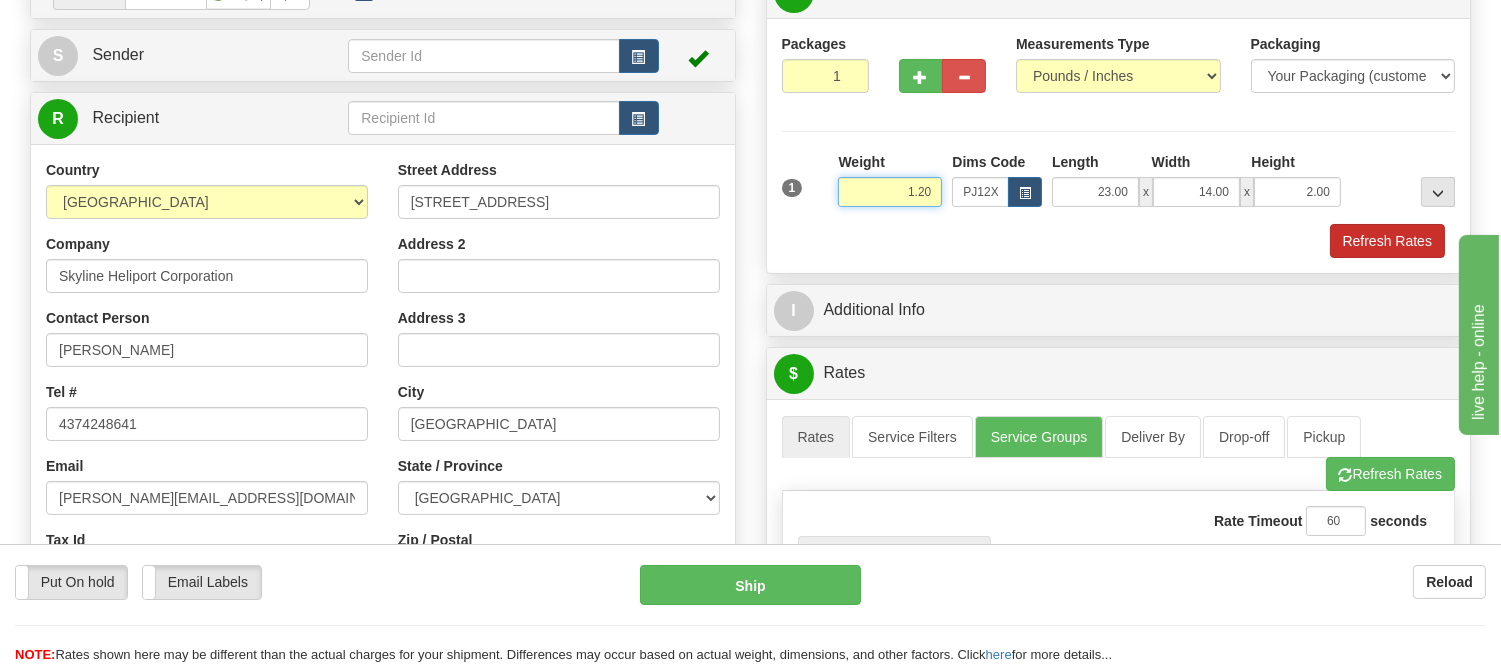 type on "1.20" 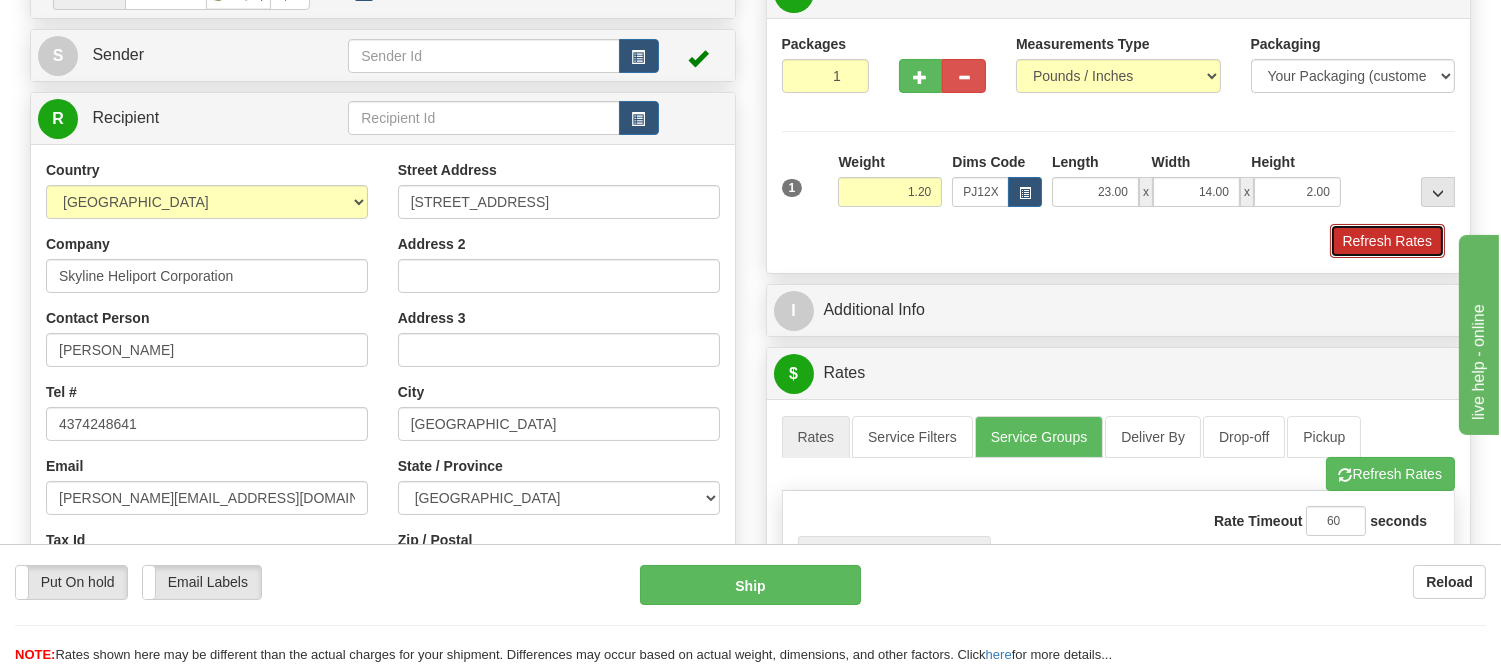 click on "Refresh Rates" at bounding box center [1387, 241] 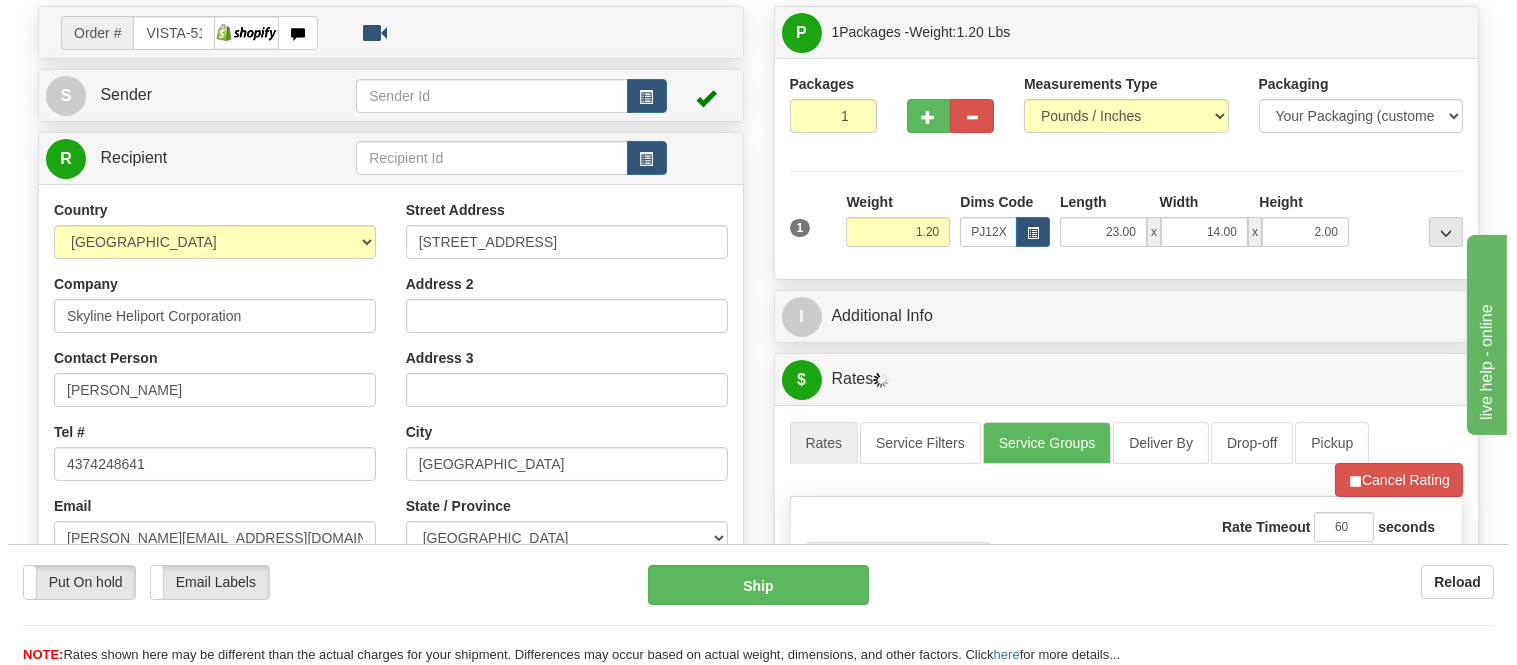 scroll, scrollTop: 181, scrollLeft: 0, axis: vertical 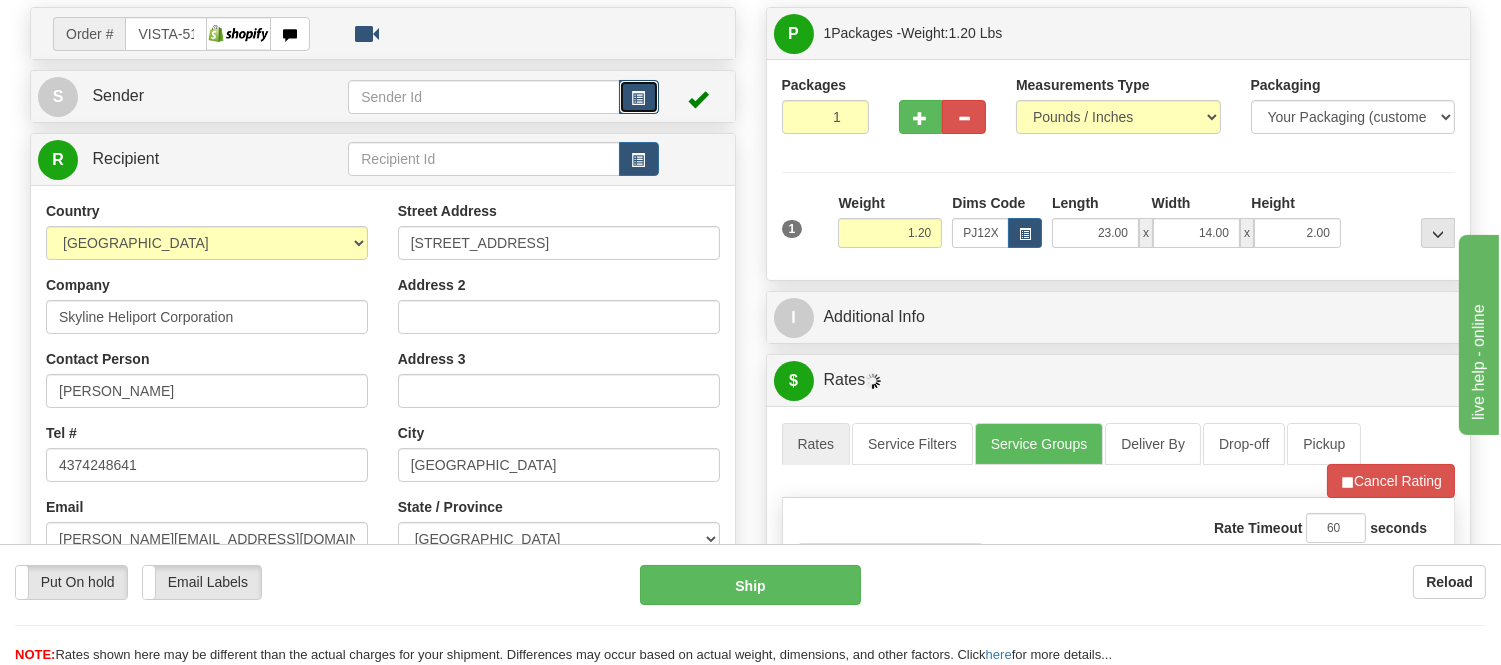 click at bounding box center [639, 97] 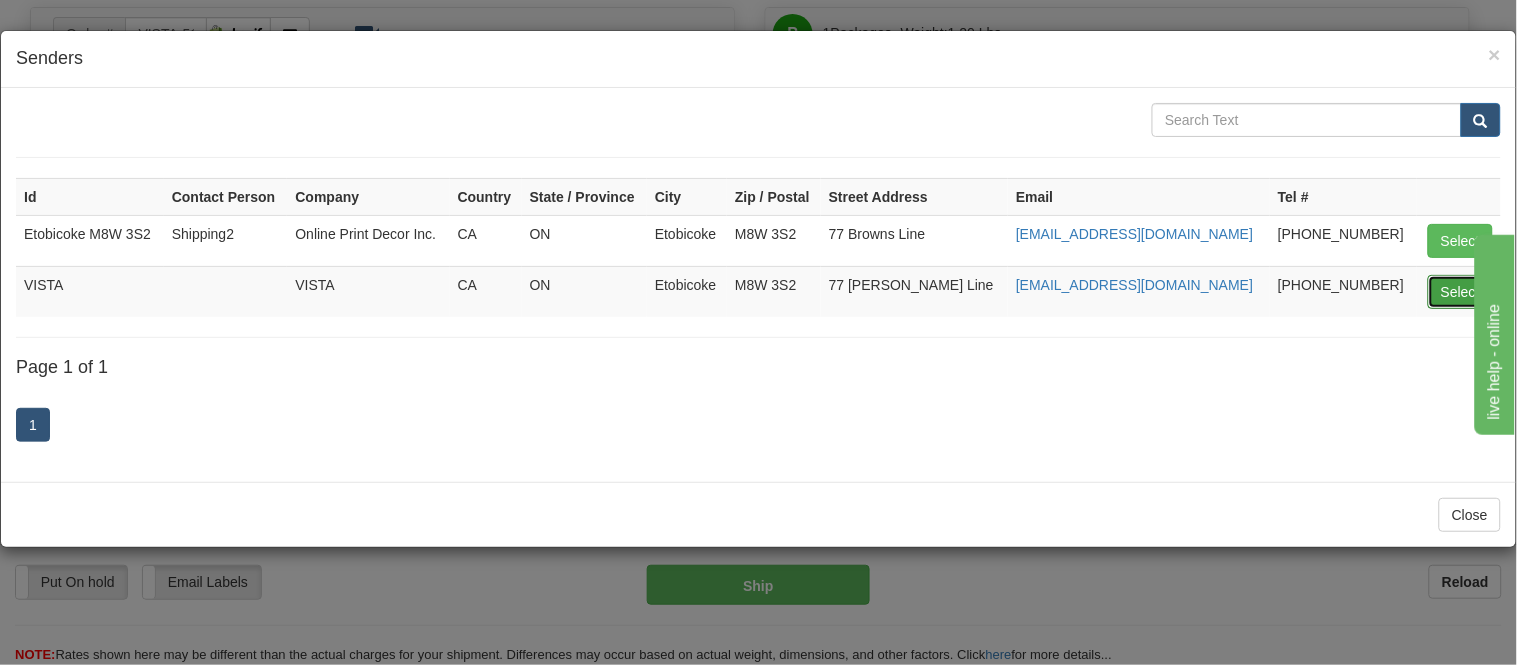 click on "Select" at bounding box center [1460, 292] 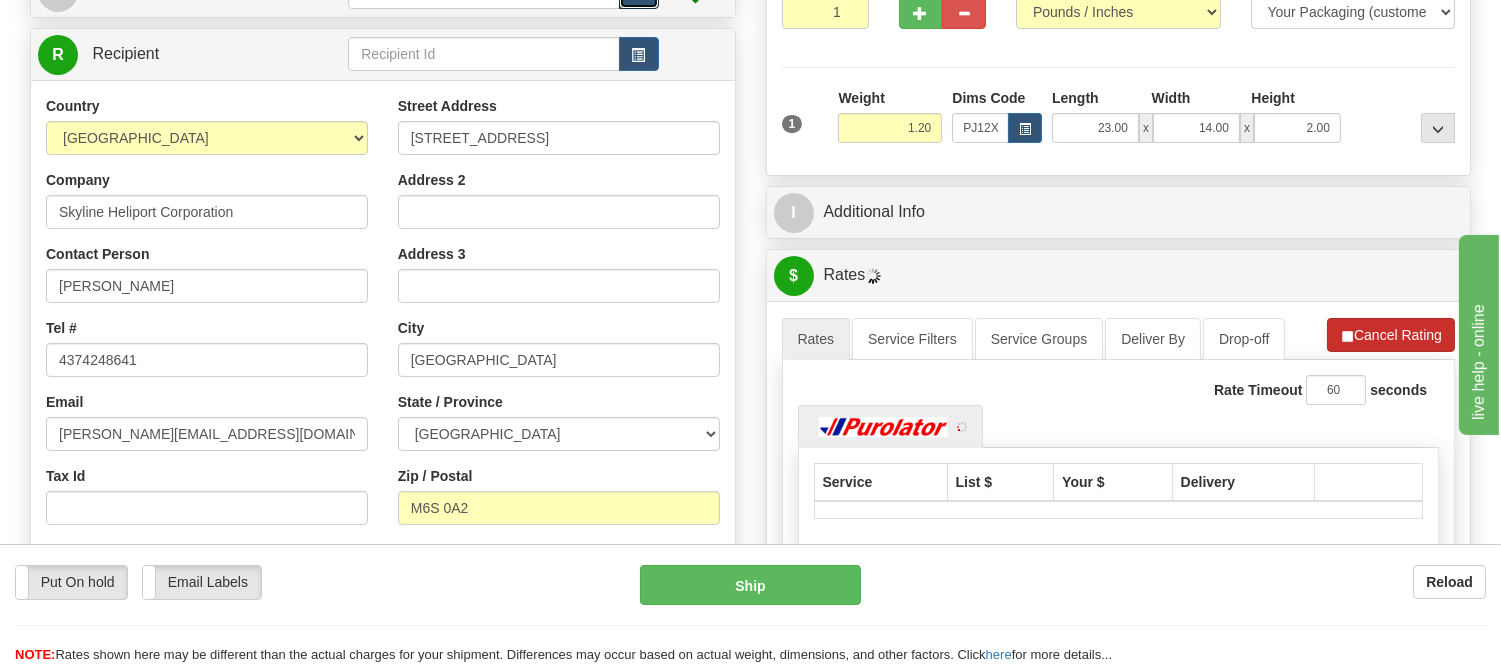 scroll, scrollTop: 292, scrollLeft: 0, axis: vertical 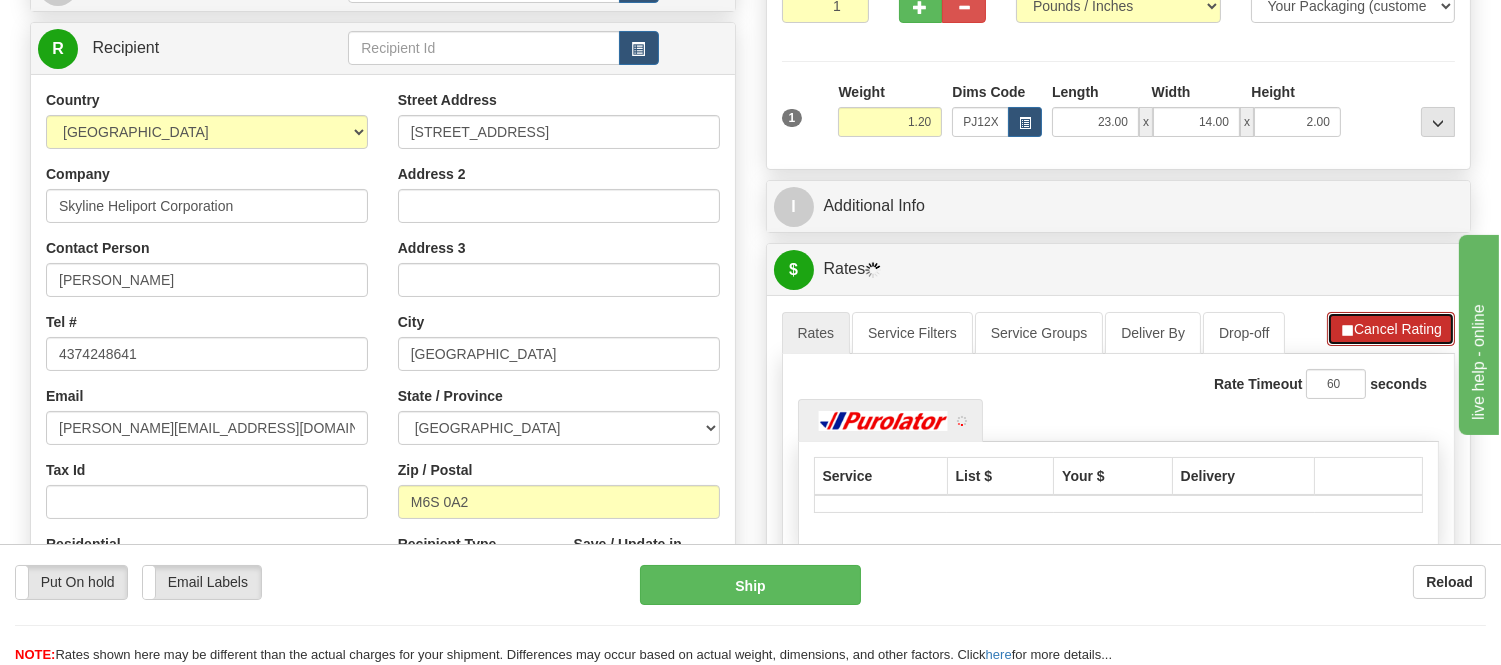 click on "Cancel Rating" at bounding box center [1391, 329] 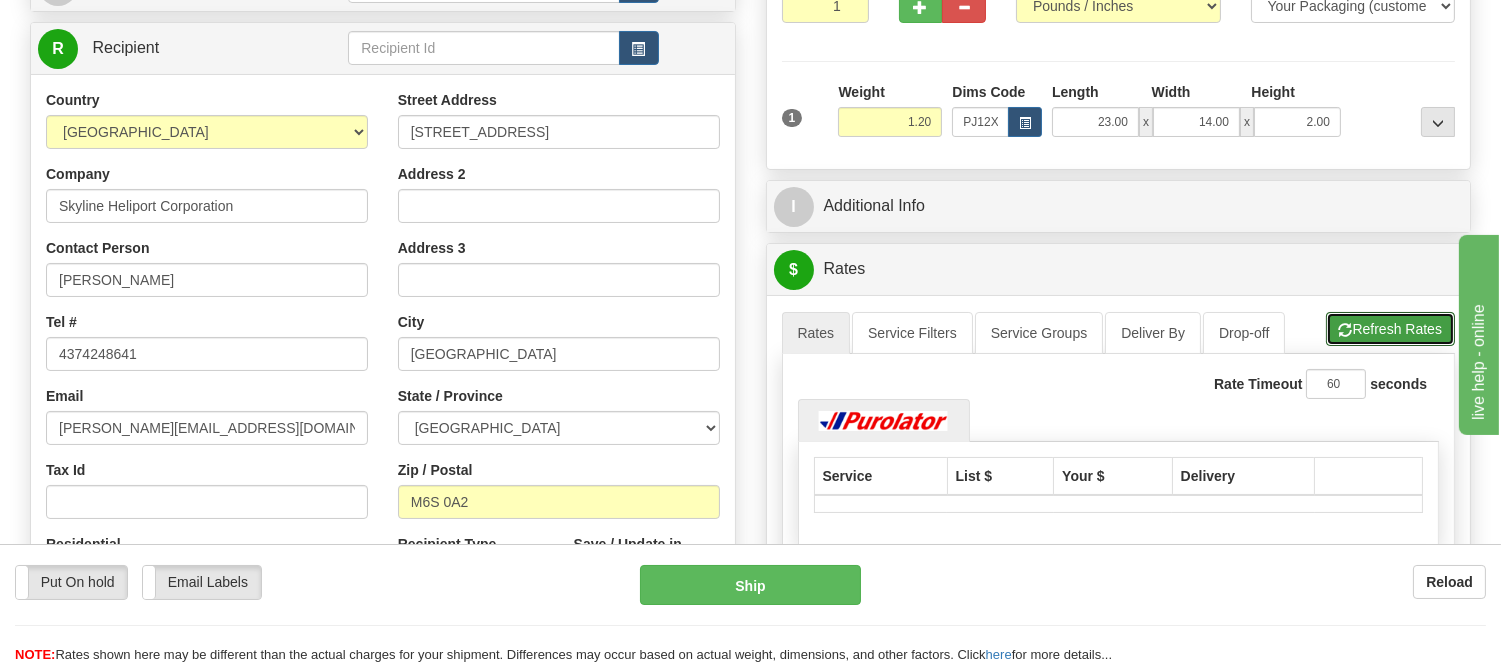 click on "Refresh Rates" at bounding box center [1390, 329] 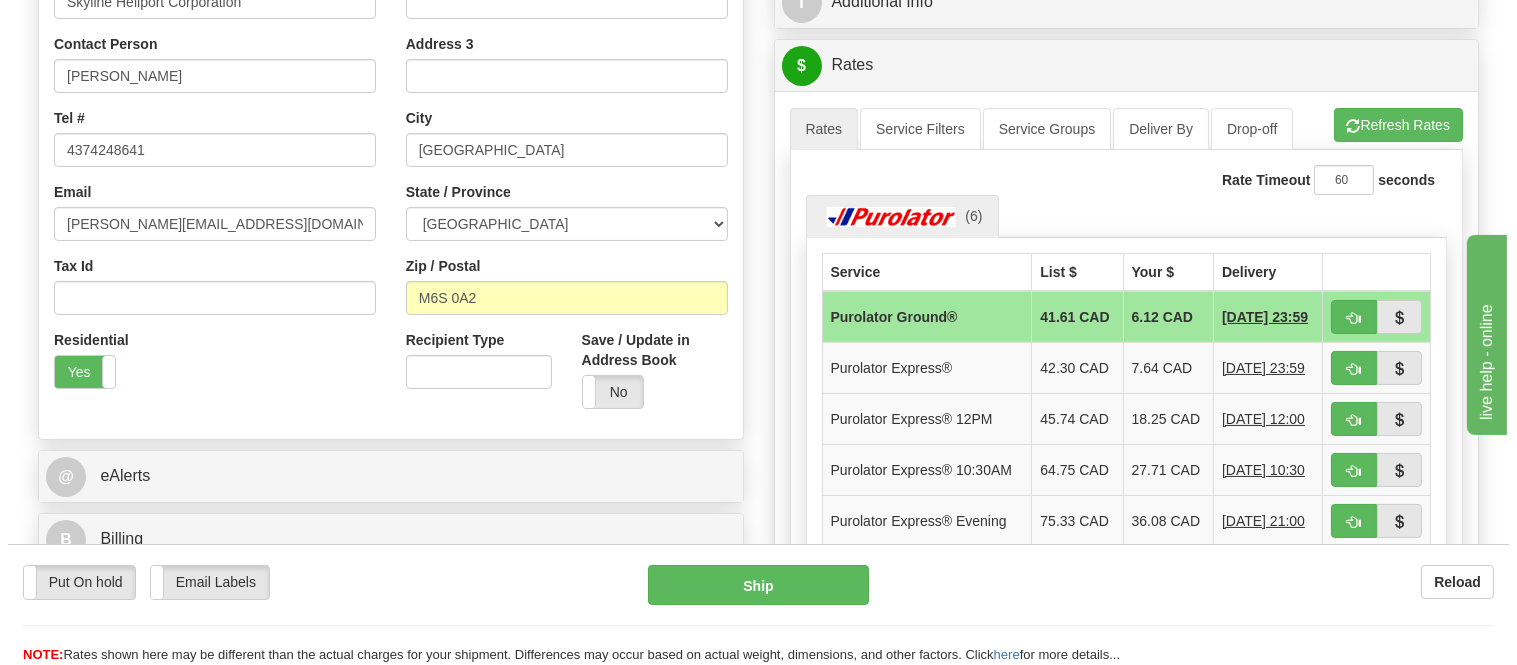 scroll, scrollTop: 625, scrollLeft: 0, axis: vertical 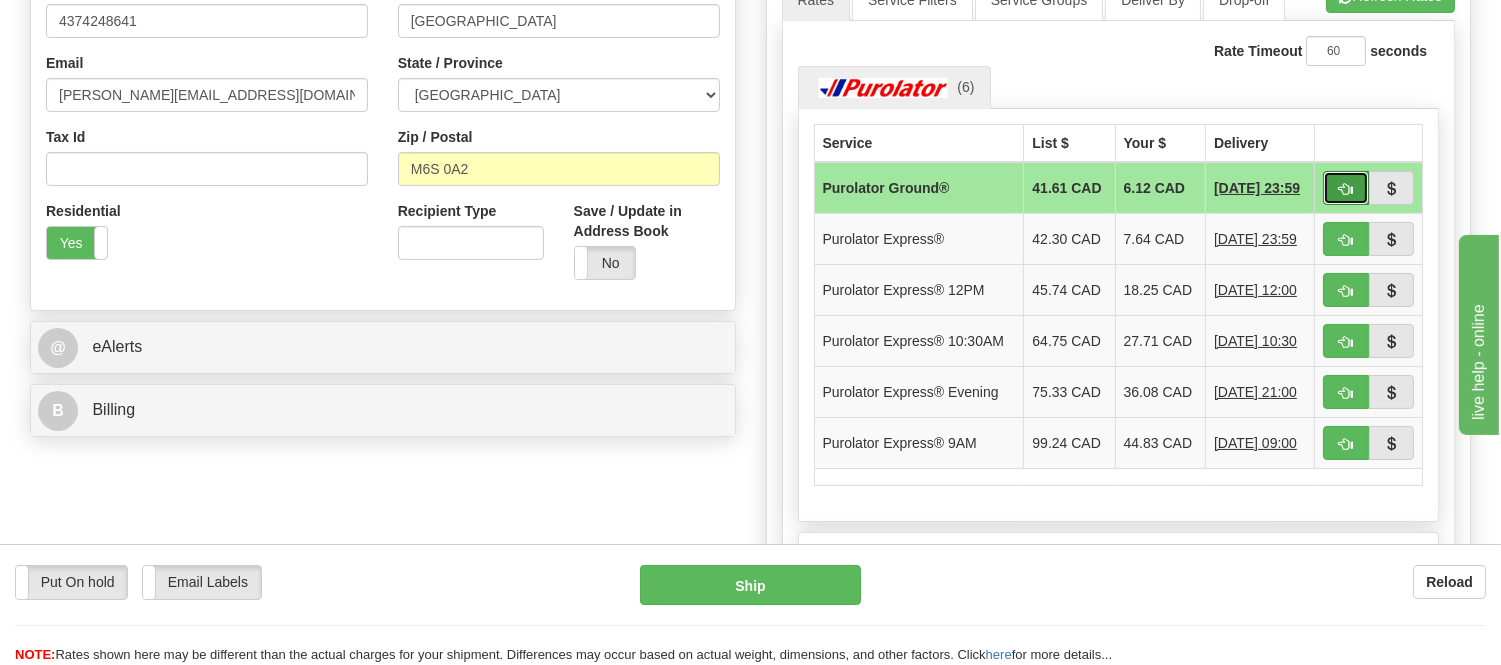 click at bounding box center (1346, 188) 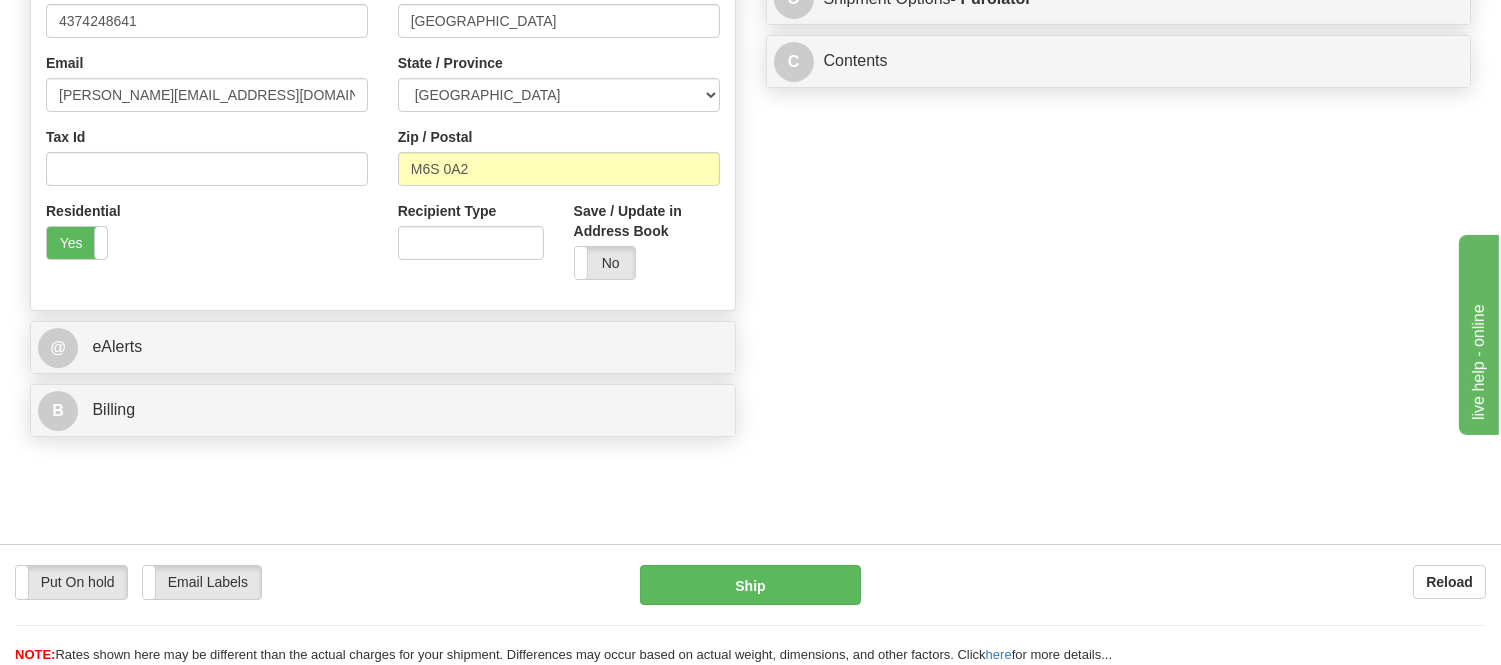 type on "260" 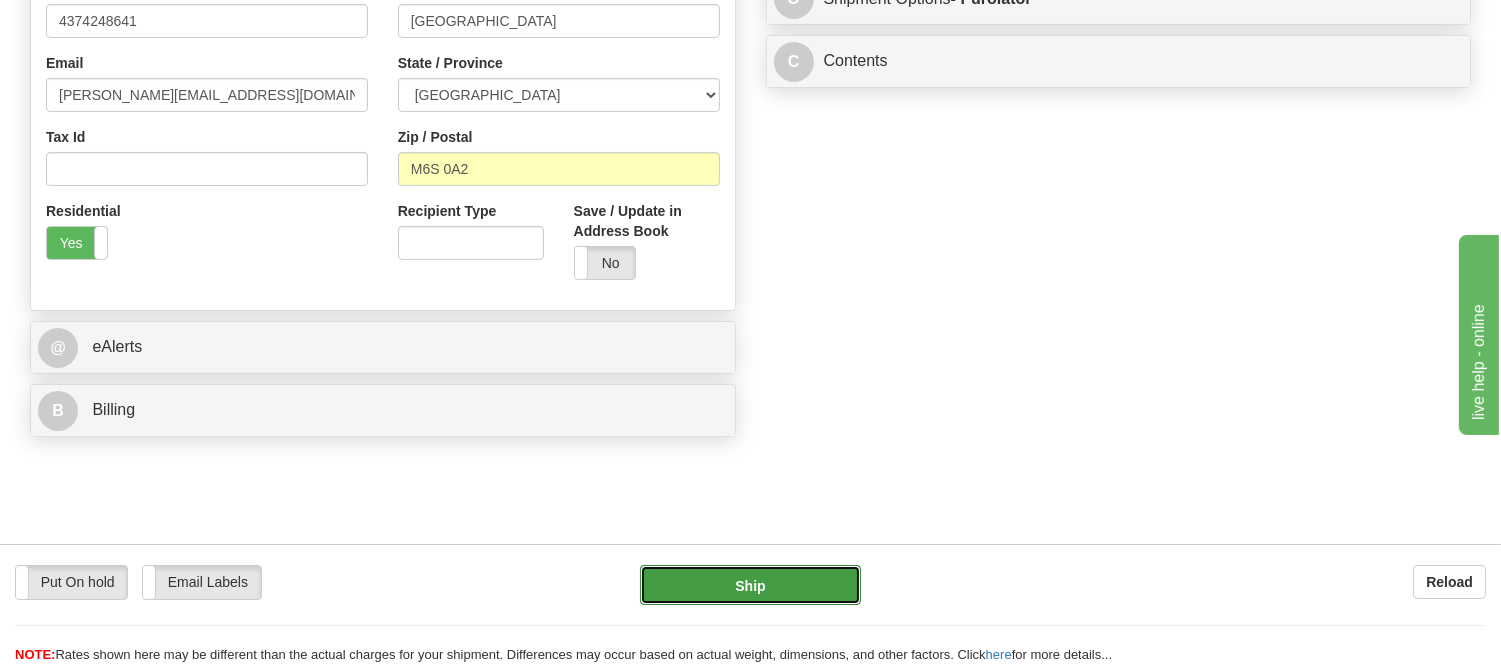 click on "Ship" at bounding box center [750, 585] 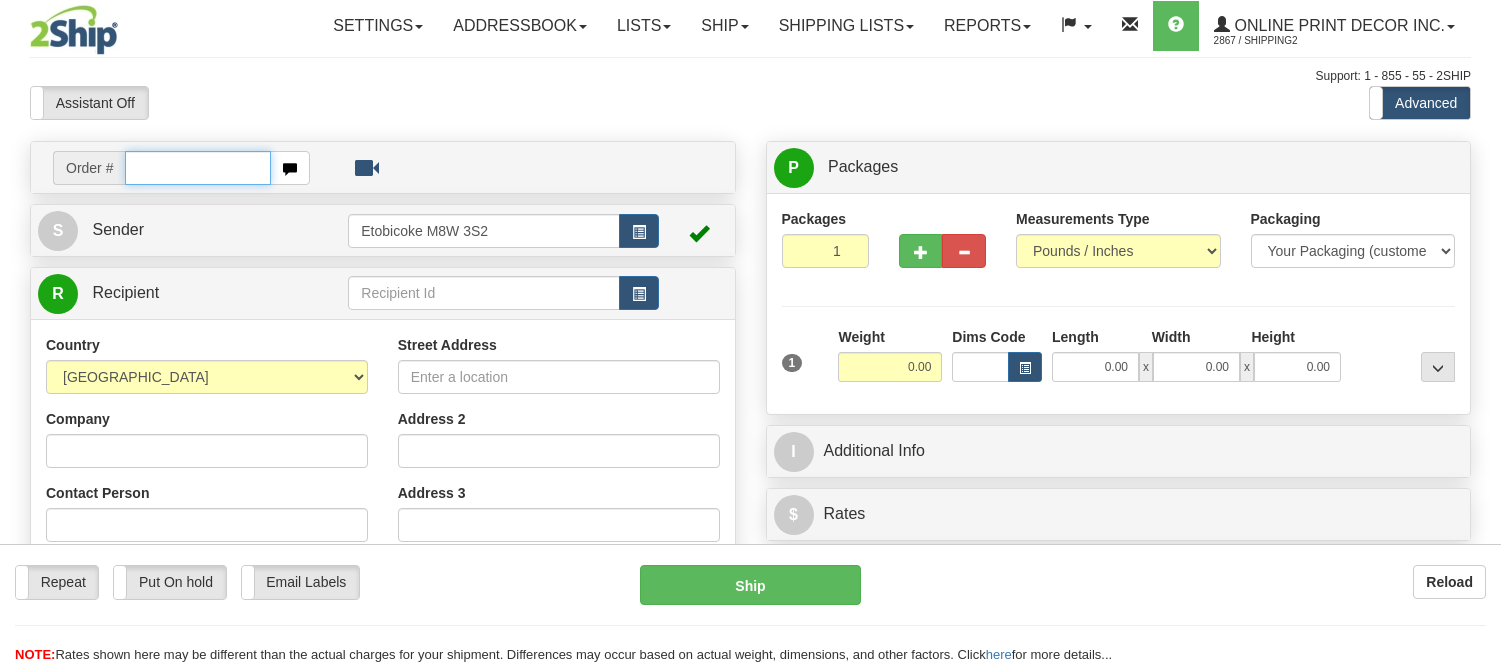 scroll, scrollTop: 0, scrollLeft: 0, axis: both 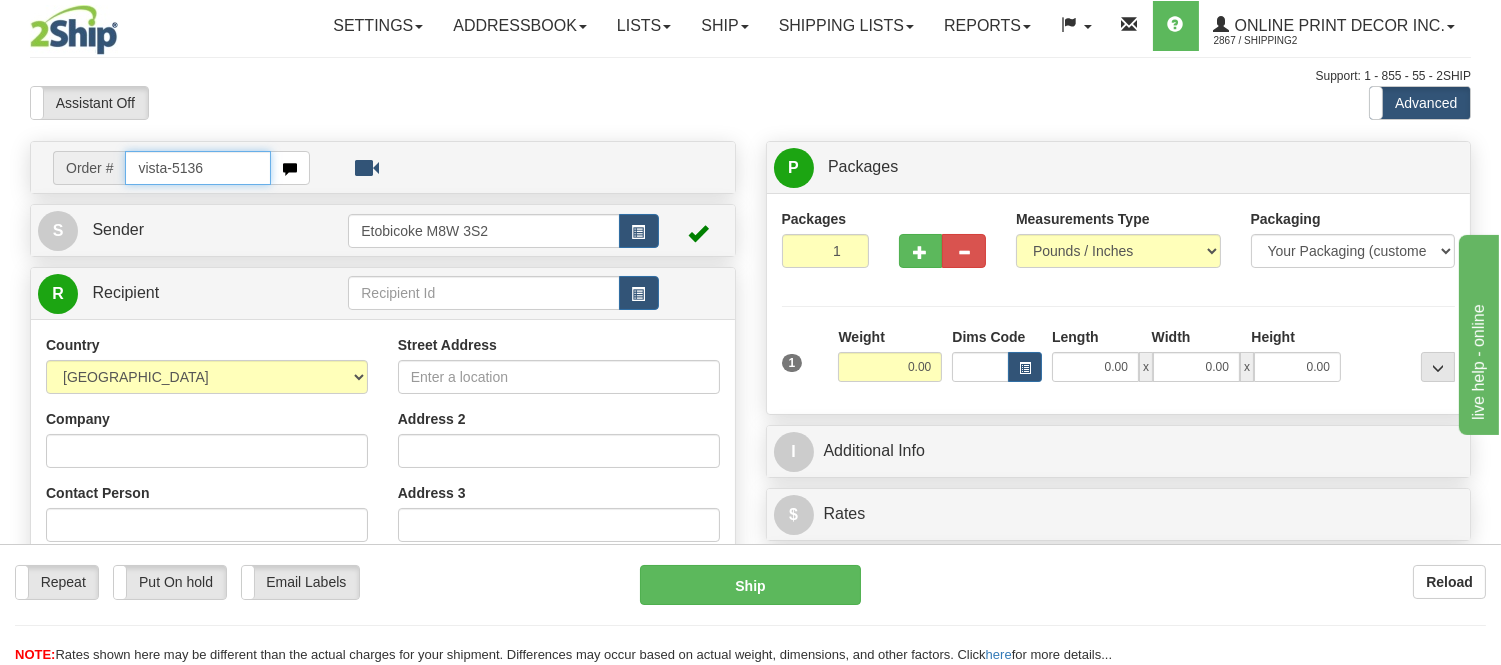 type on "vista-5136" 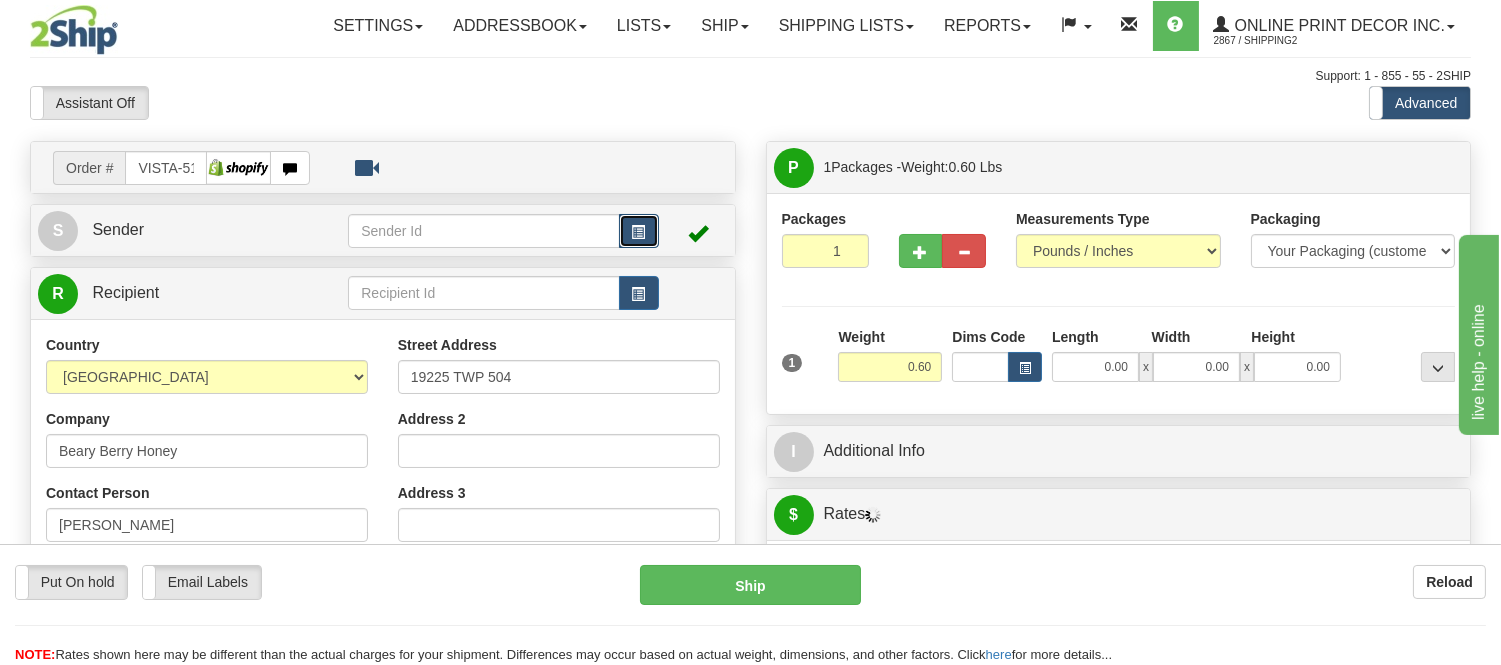 click at bounding box center (639, 232) 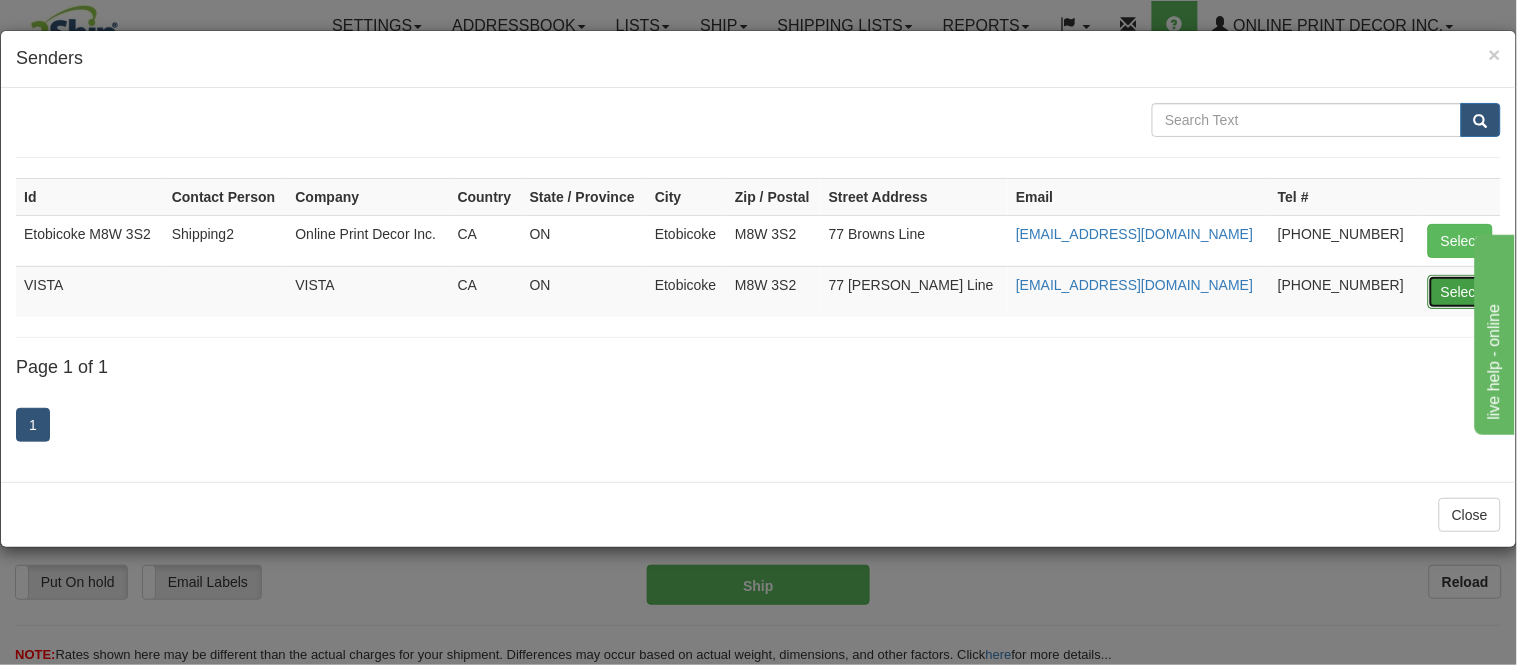 click on "Select" at bounding box center (1460, 292) 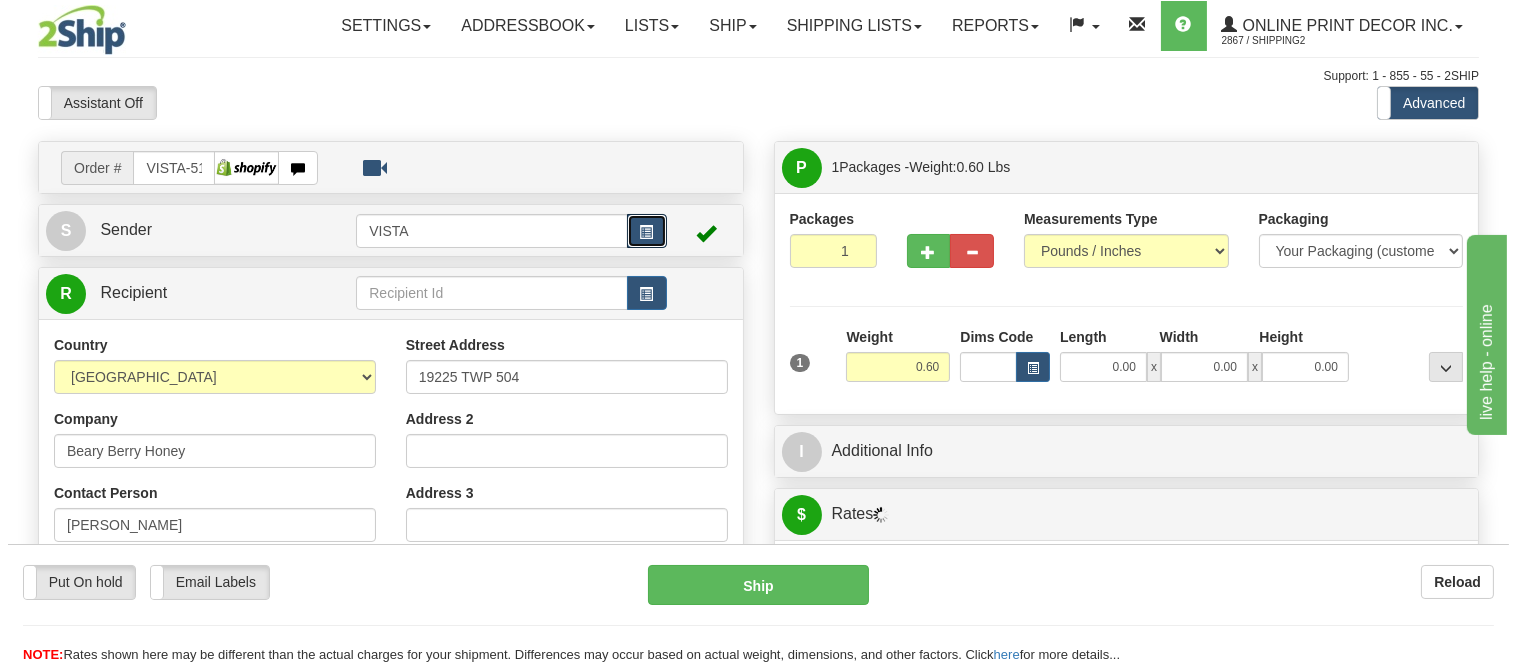 scroll, scrollTop: 111, scrollLeft: 0, axis: vertical 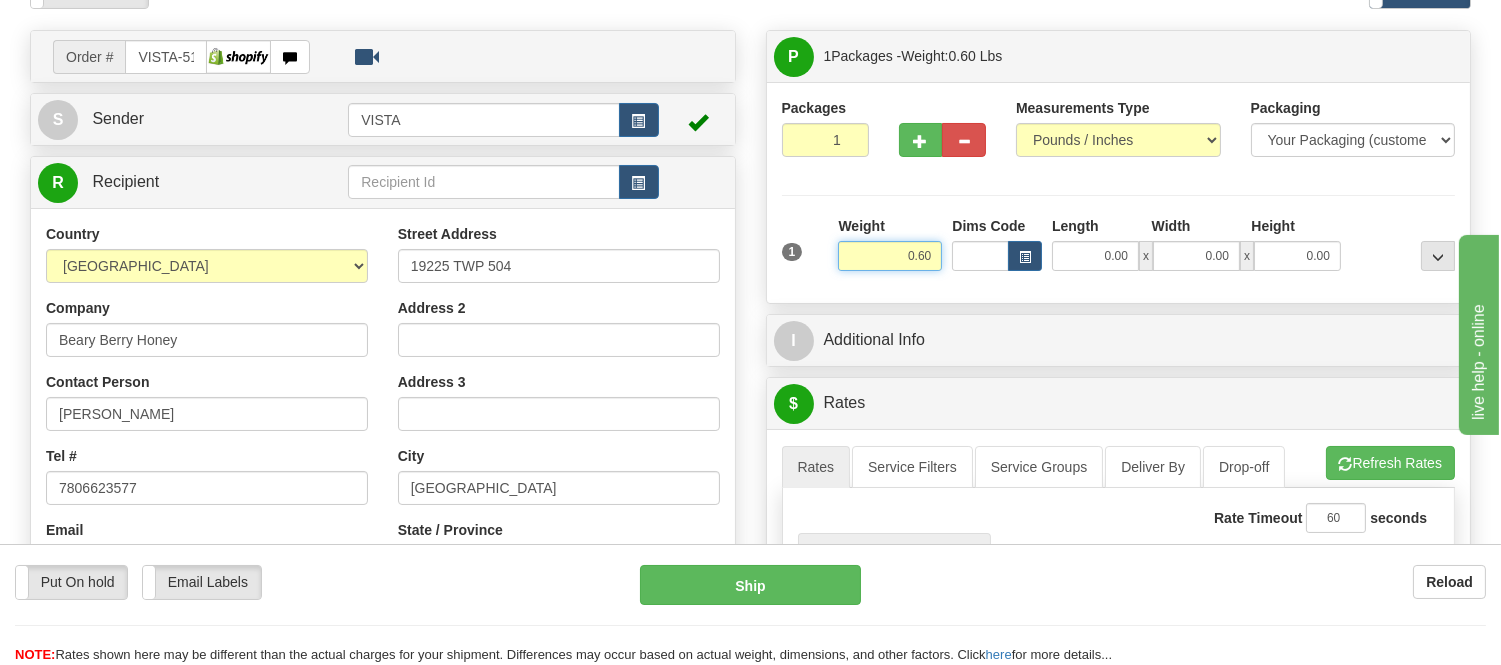 drag, startPoint x: 938, startPoint y: 254, endPoint x: 770, endPoint y: 253, distance: 168.00298 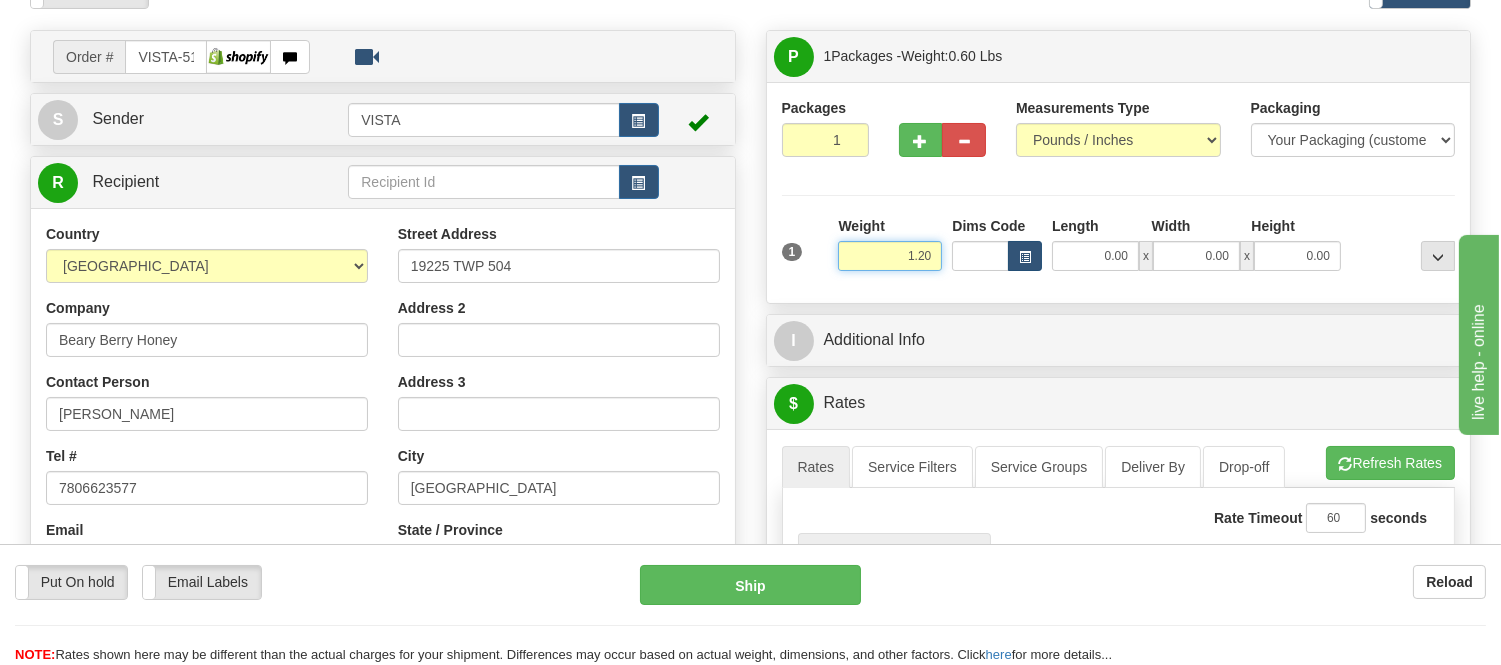 type on "1.20" 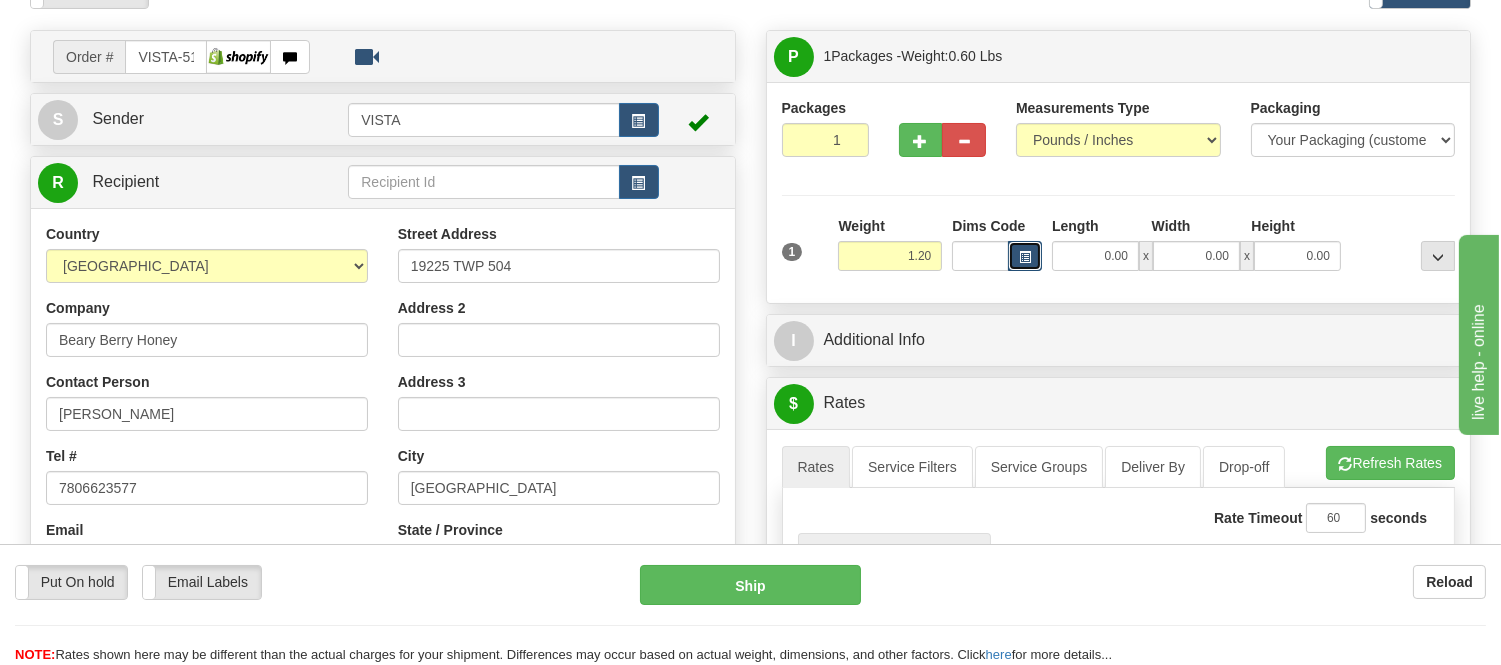 click at bounding box center [1025, 257] 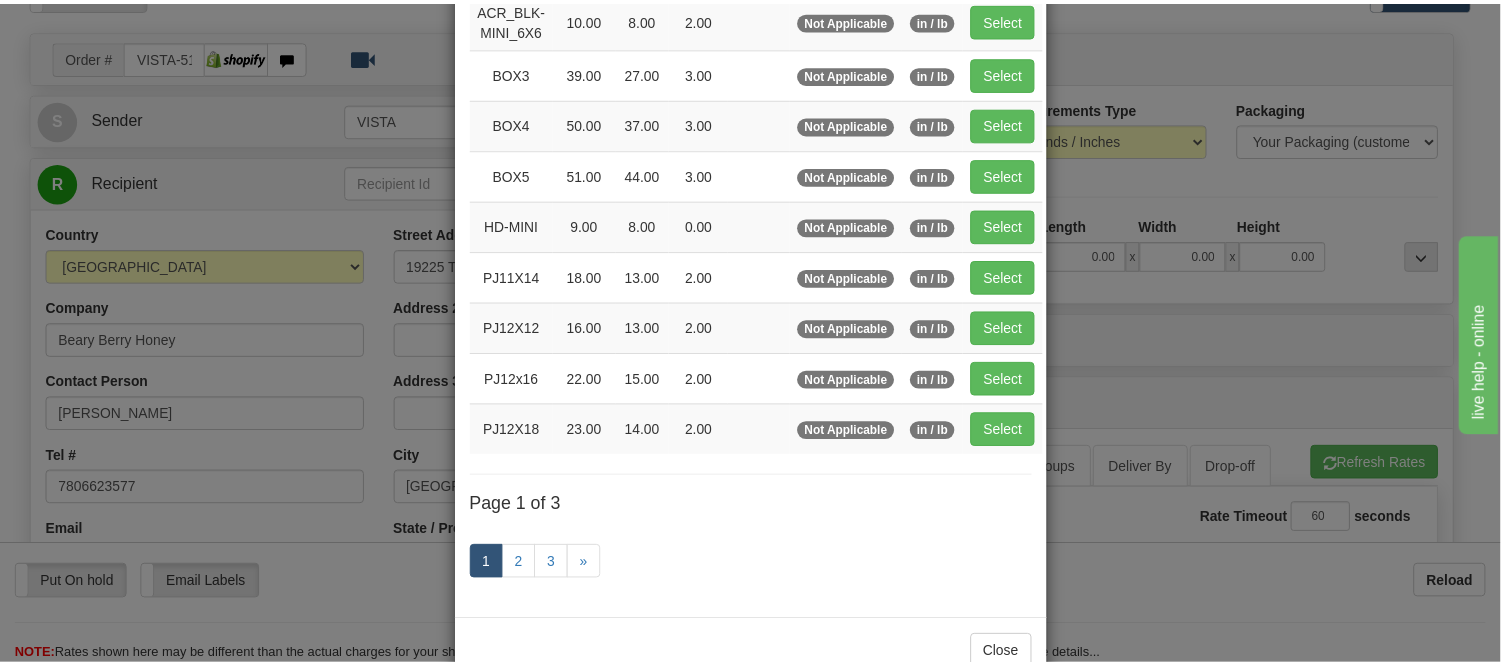 scroll, scrollTop: 336, scrollLeft: 0, axis: vertical 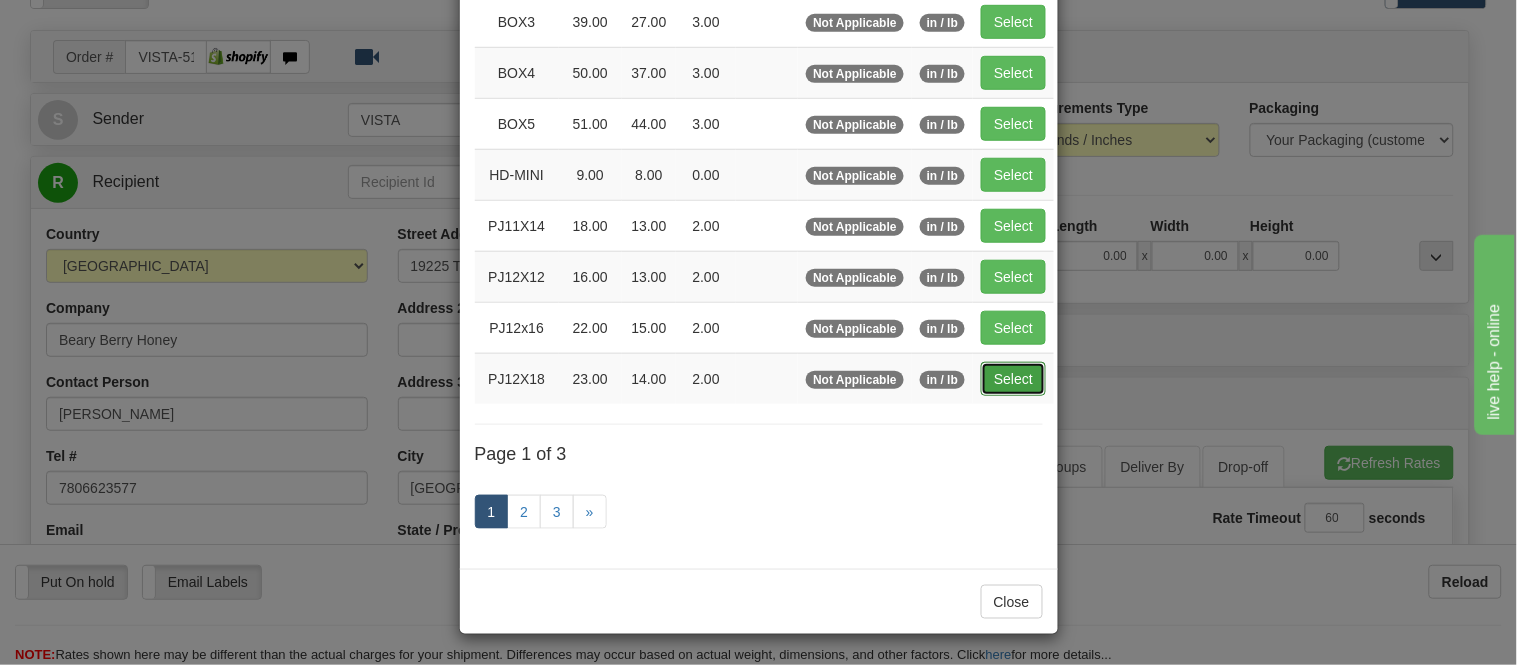 click on "Select" at bounding box center (1013, 379) 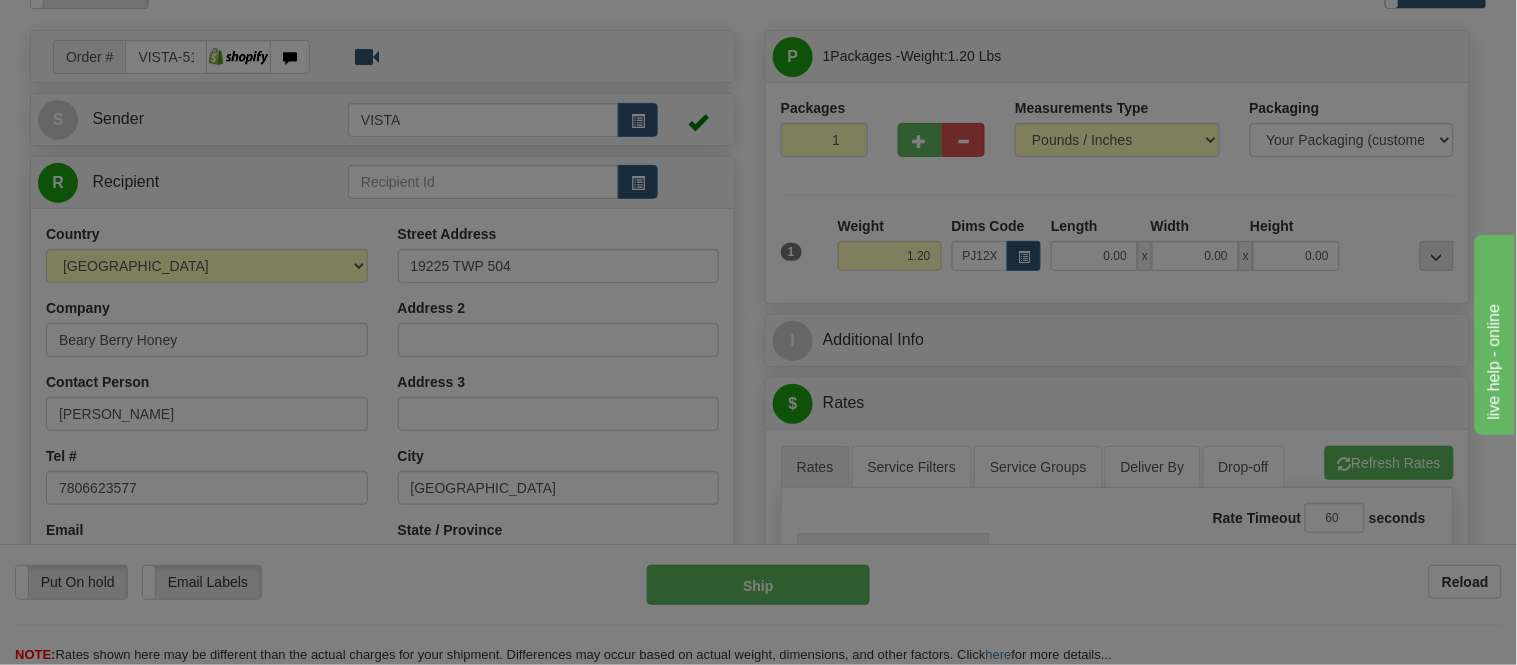 type on "23.00" 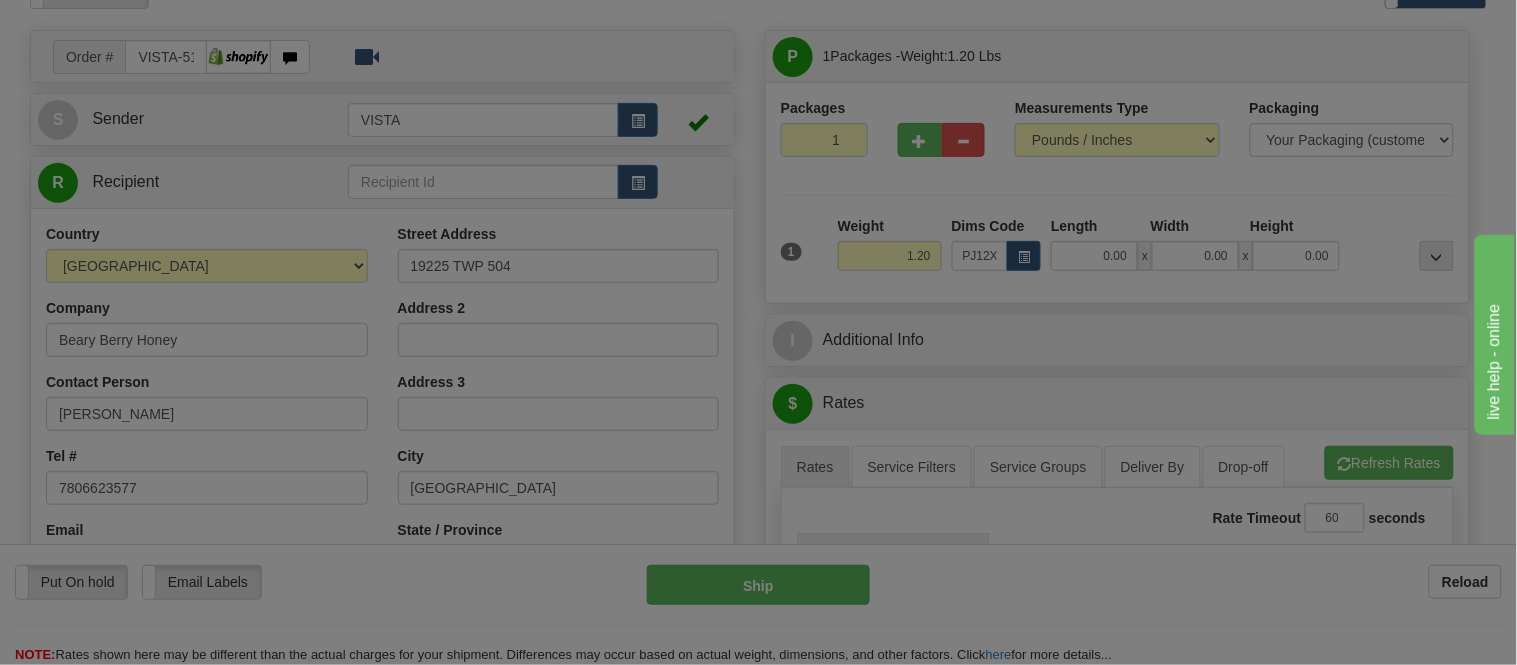 type on "14.00" 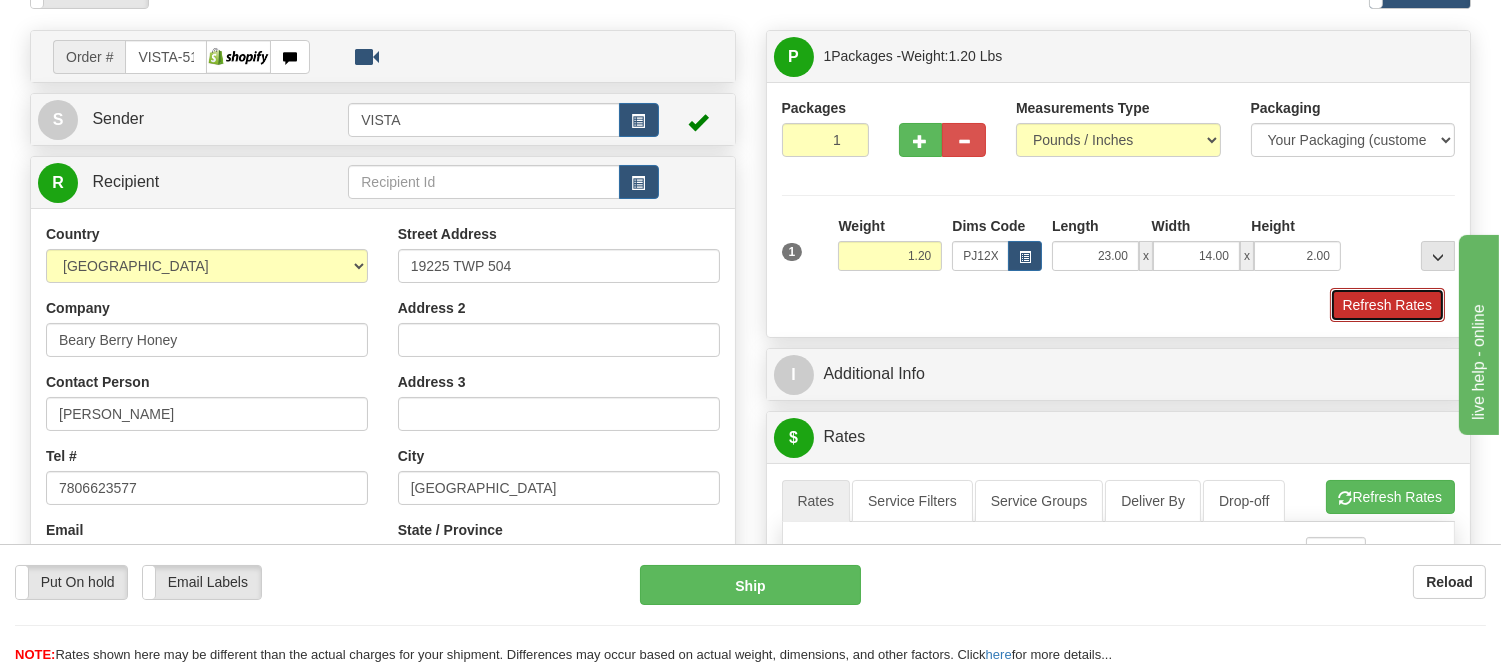 click on "Refresh Rates" at bounding box center (1387, 305) 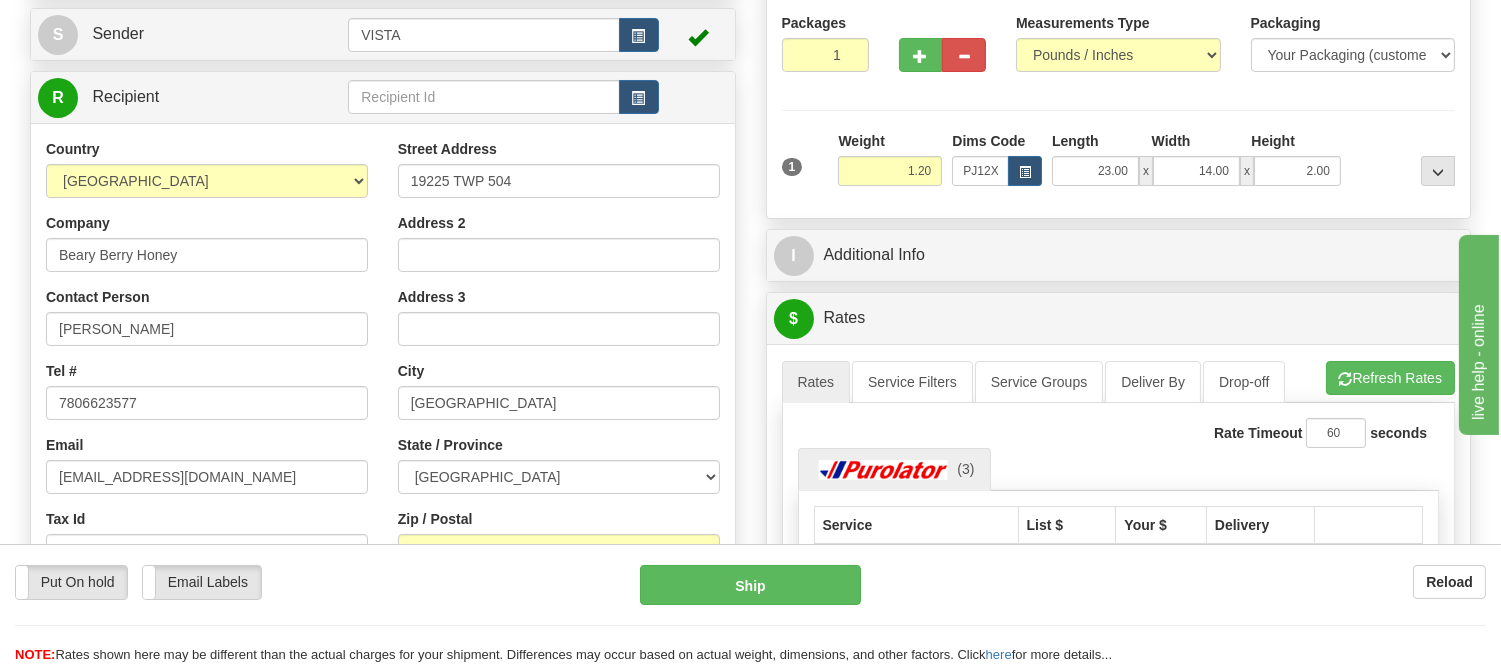 scroll, scrollTop: 236, scrollLeft: 0, axis: vertical 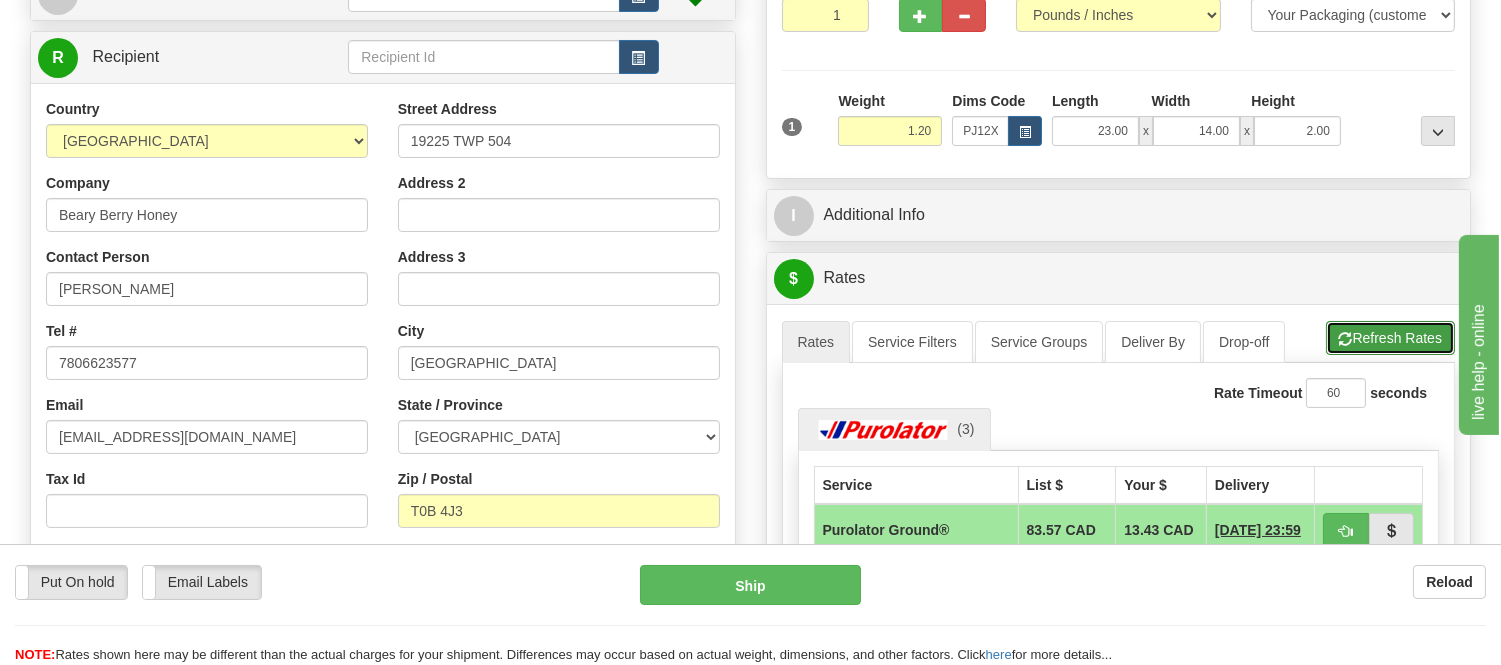 click on "Refresh Rates" at bounding box center [1390, 338] 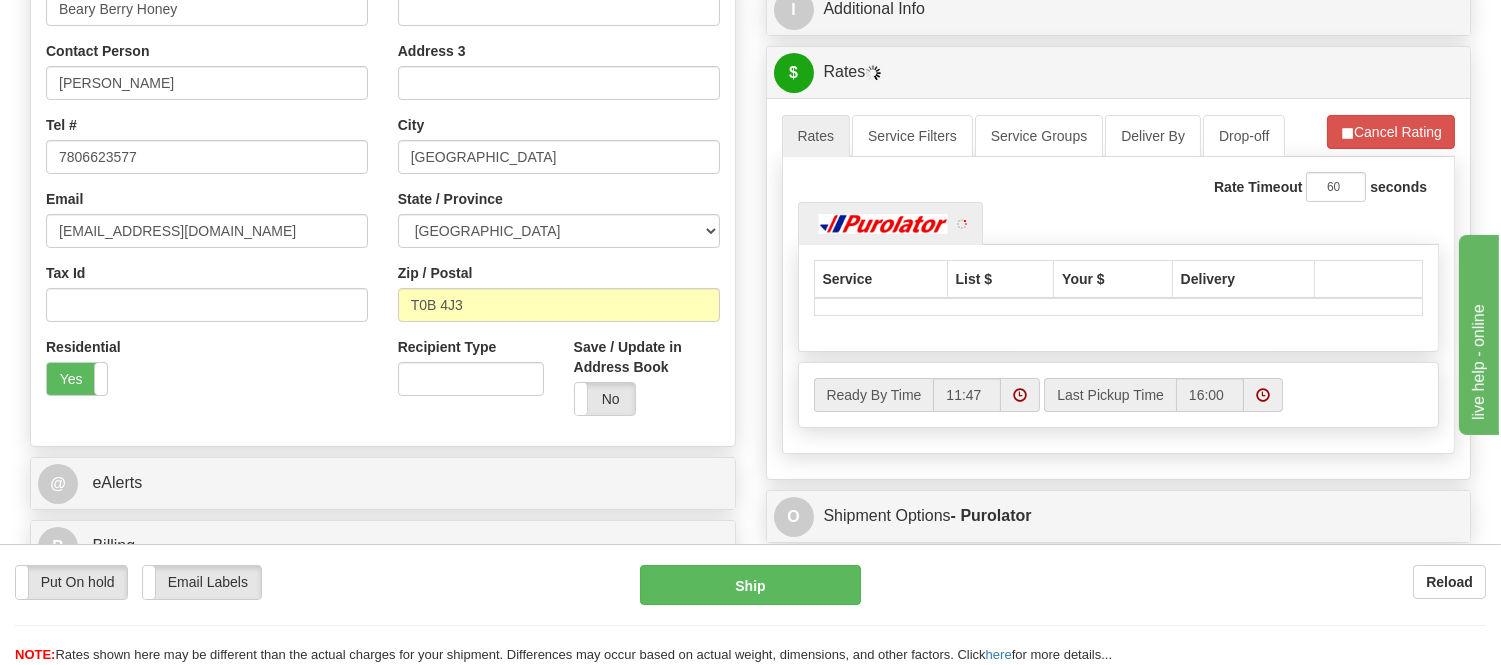scroll, scrollTop: 458, scrollLeft: 0, axis: vertical 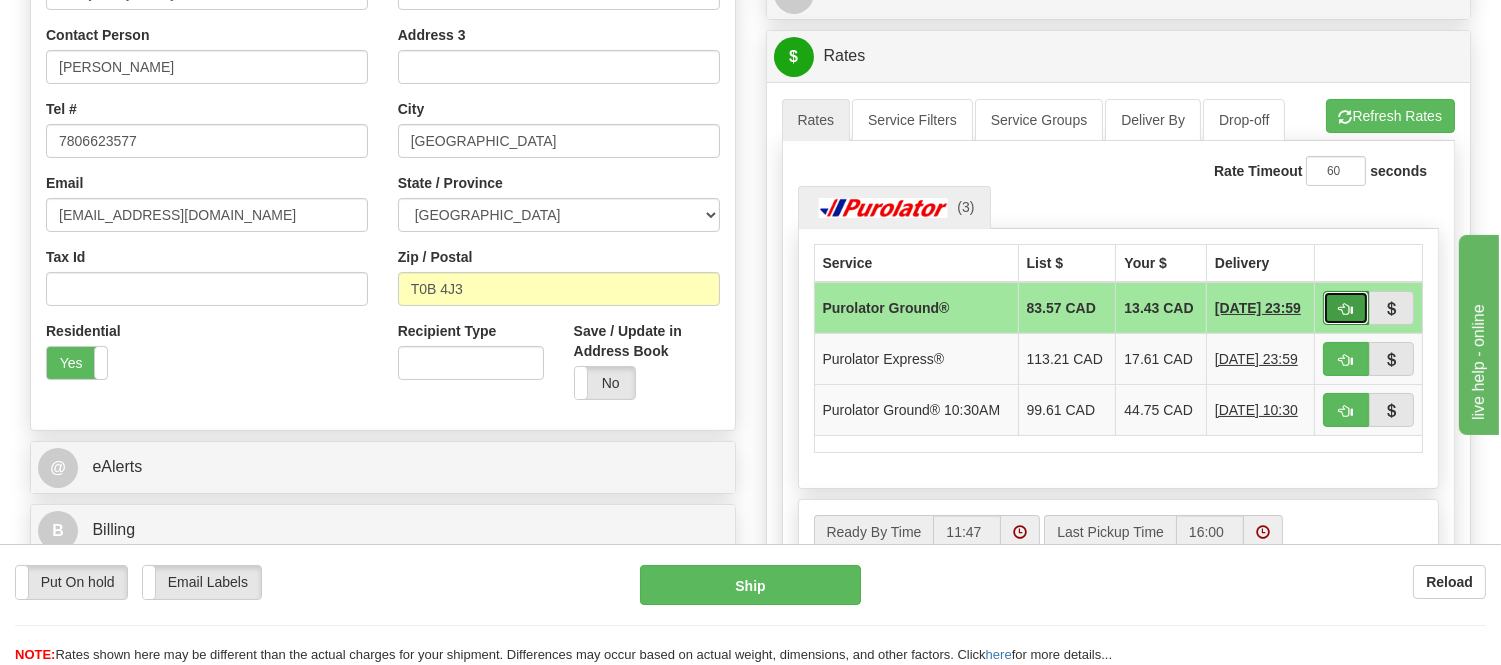 click at bounding box center [1346, 308] 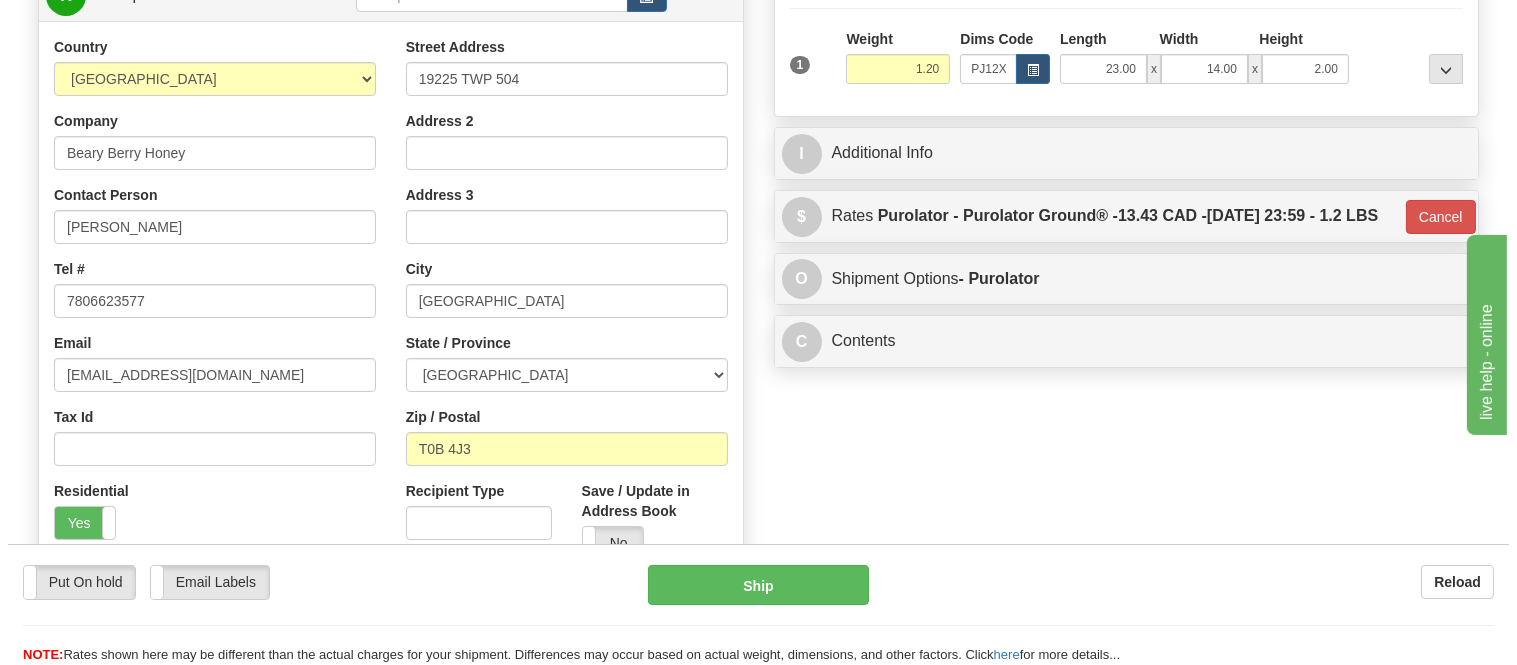 scroll, scrollTop: 125, scrollLeft: 0, axis: vertical 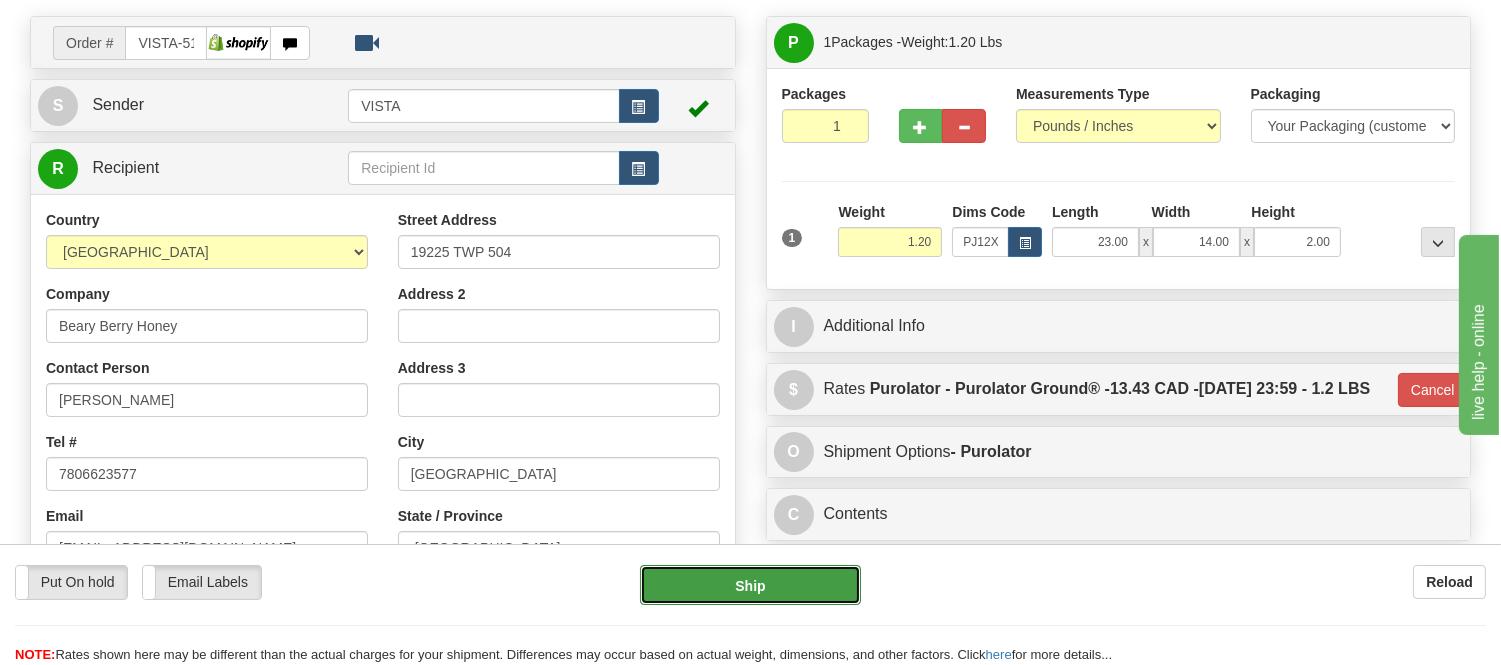 click on "Ship" at bounding box center [750, 585] 